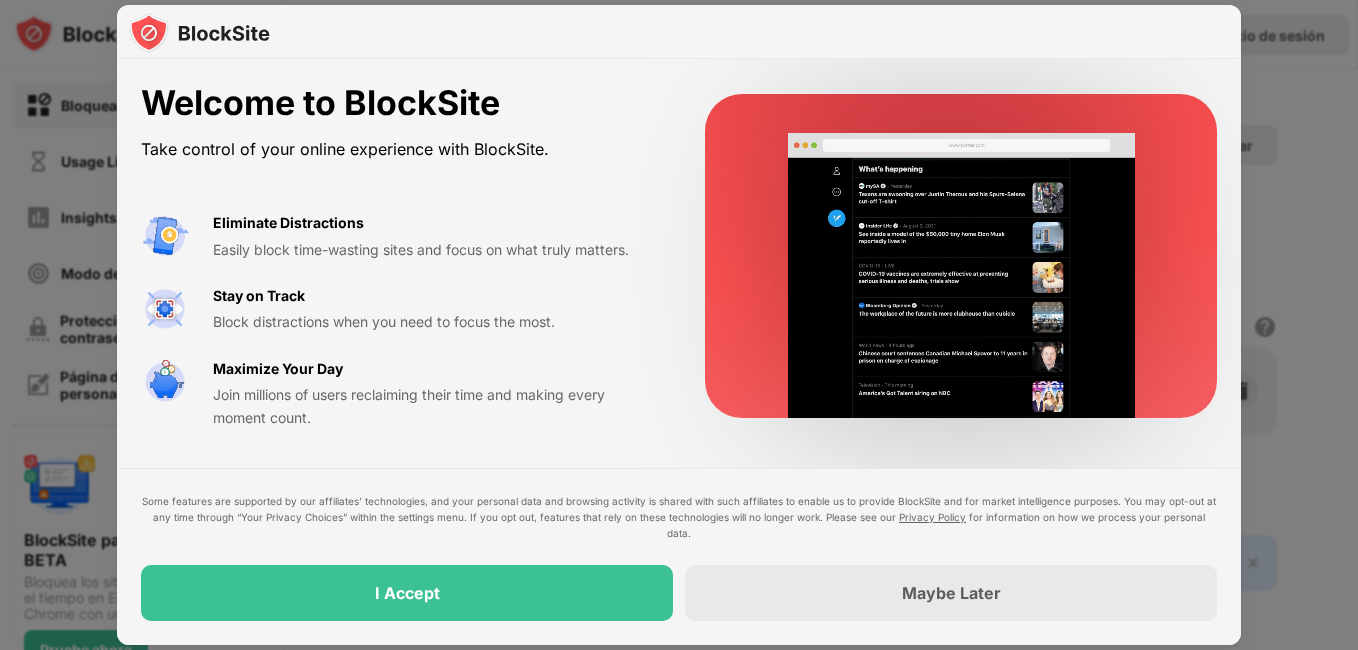 scroll, scrollTop: 0, scrollLeft: 0, axis: both 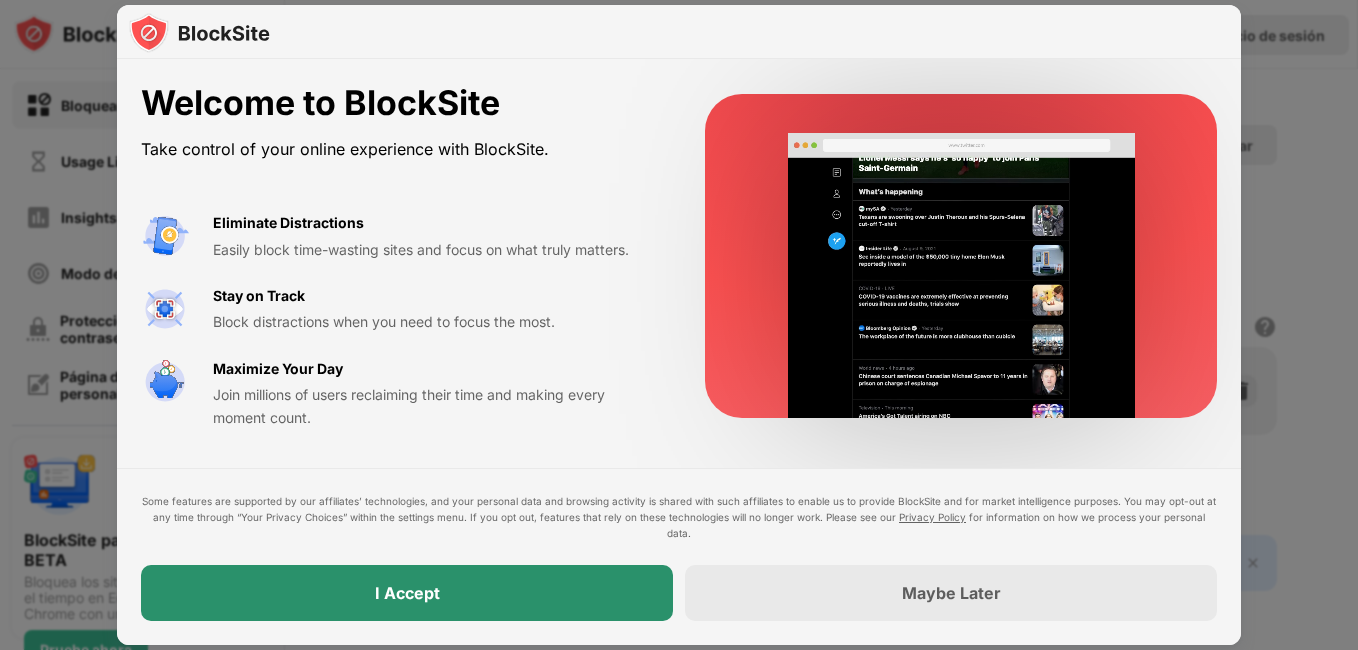 click on "I Accept" at bounding box center [407, 593] 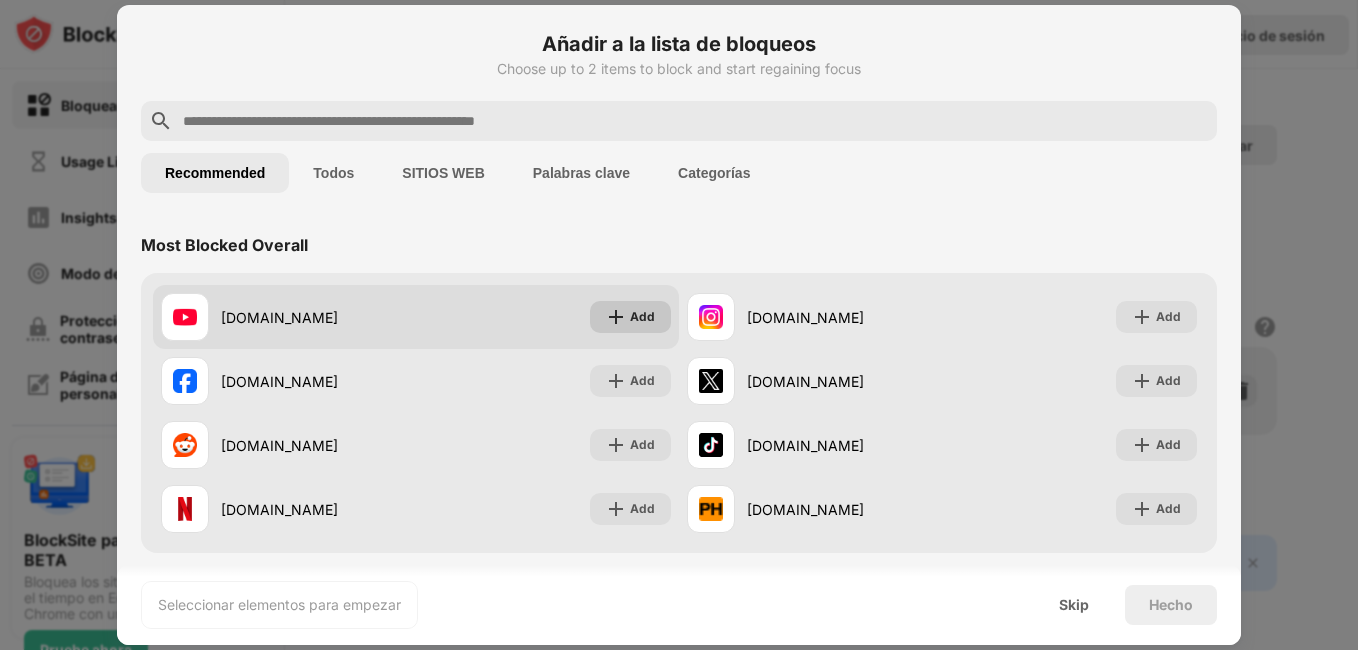 click at bounding box center (616, 317) 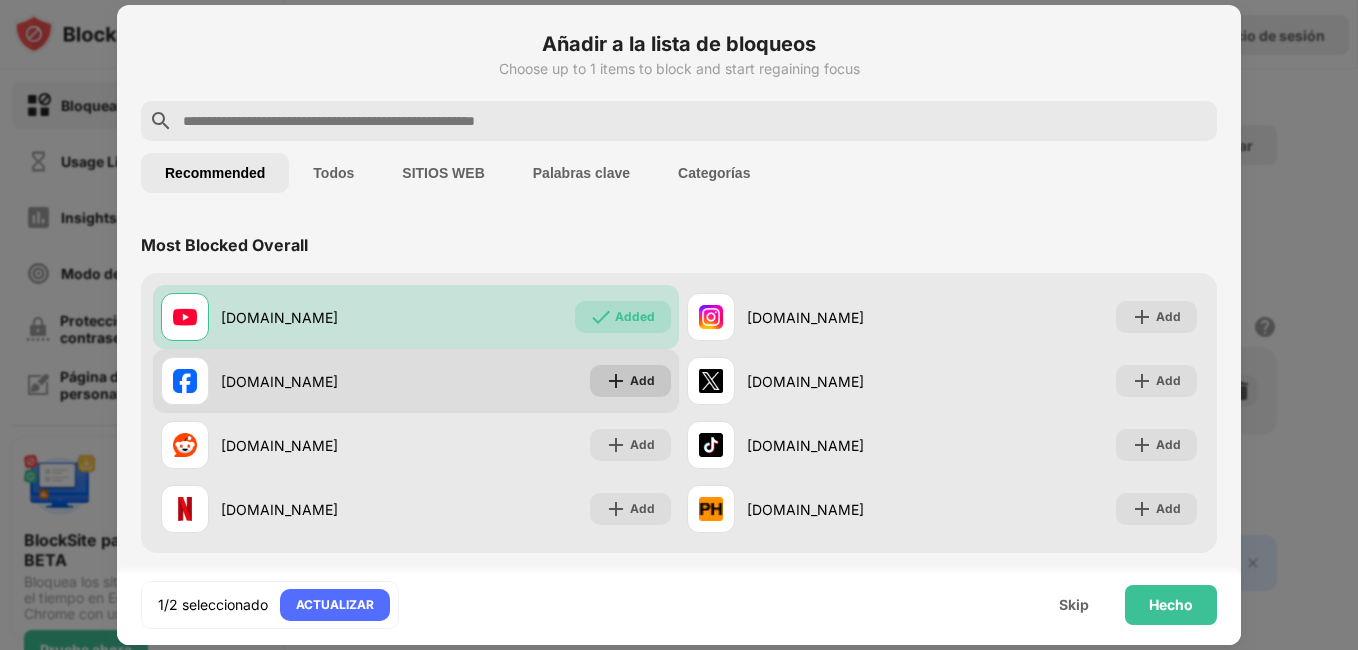 click on "Add" at bounding box center (642, 381) 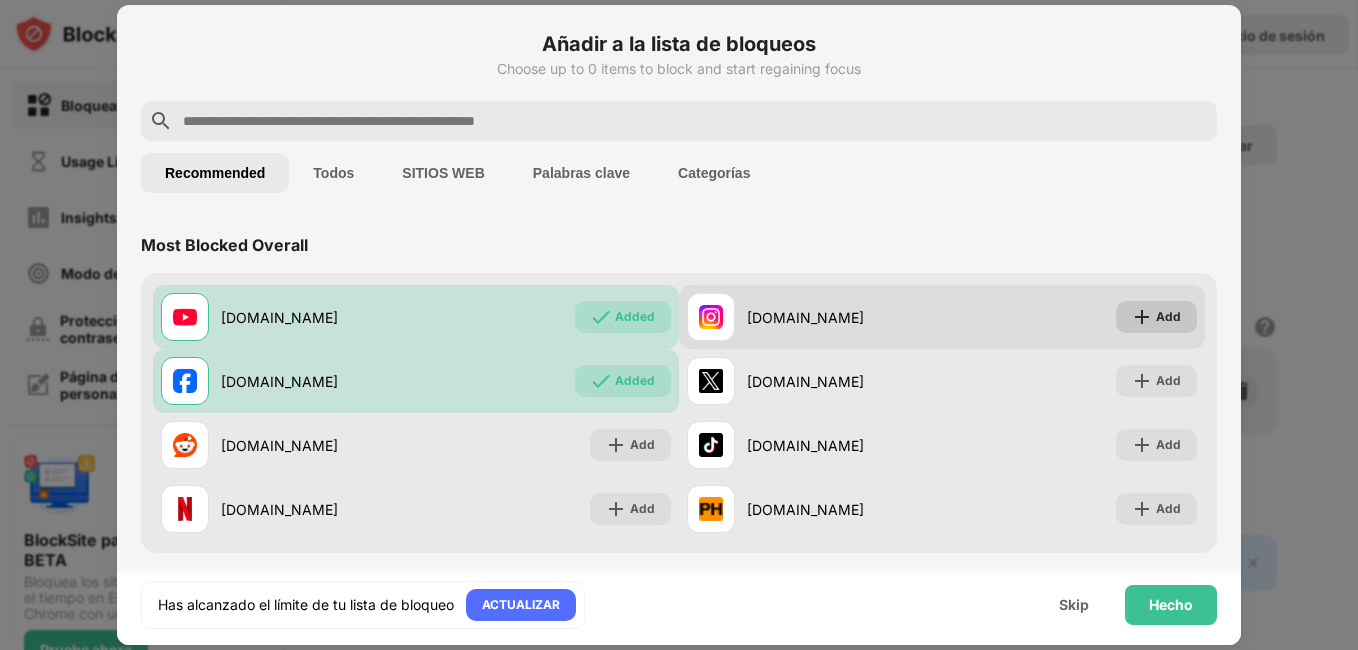 click on "Add" at bounding box center (1168, 317) 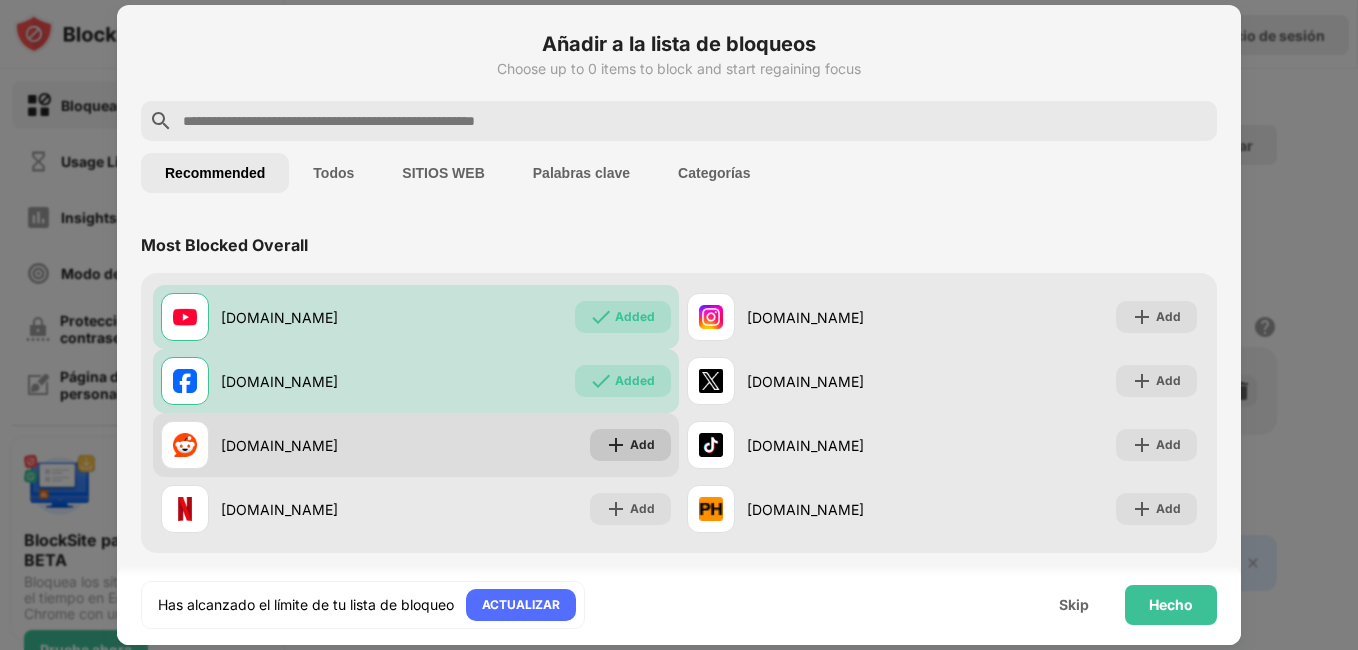 scroll, scrollTop: 100, scrollLeft: 0, axis: vertical 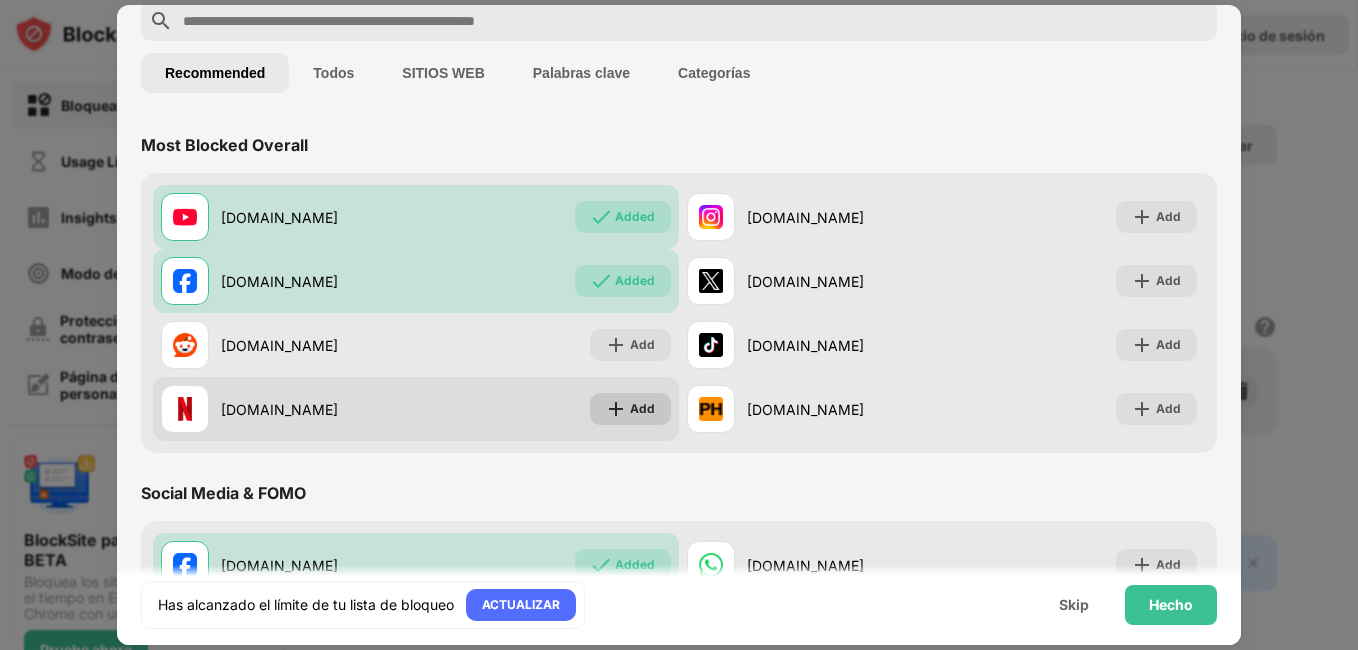 click on "Add" at bounding box center (642, 409) 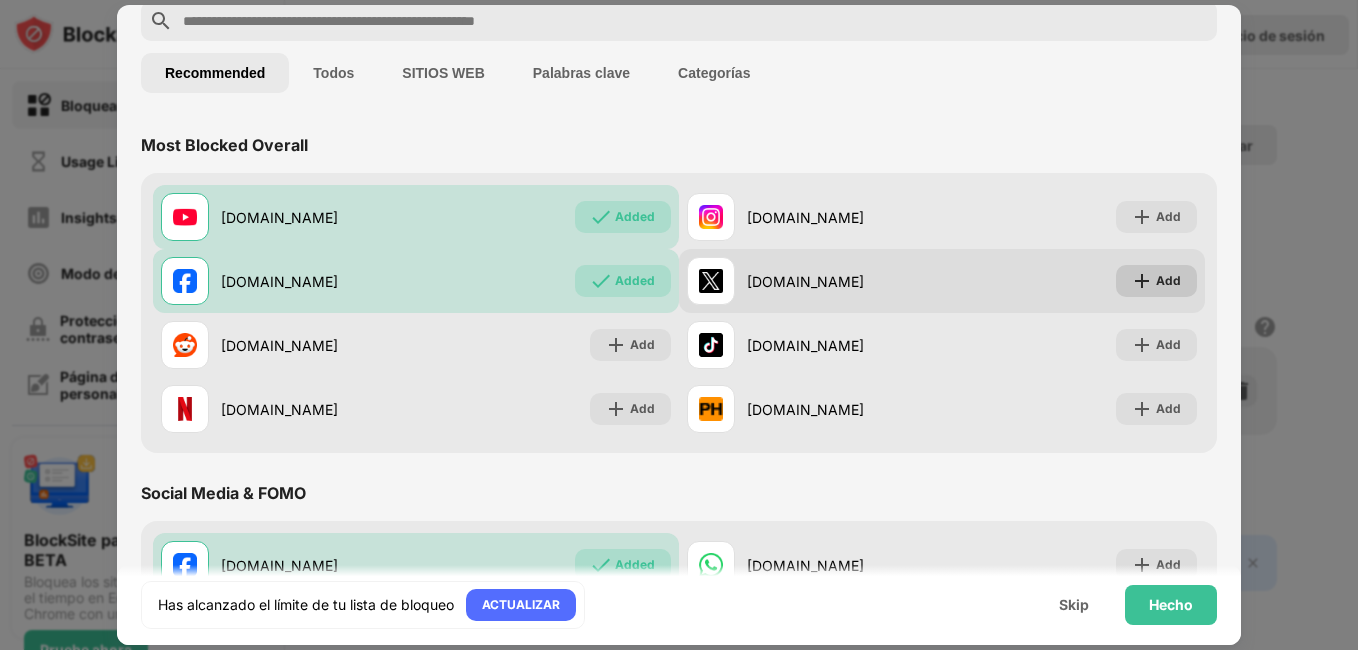 click on "Add" at bounding box center [1156, 281] 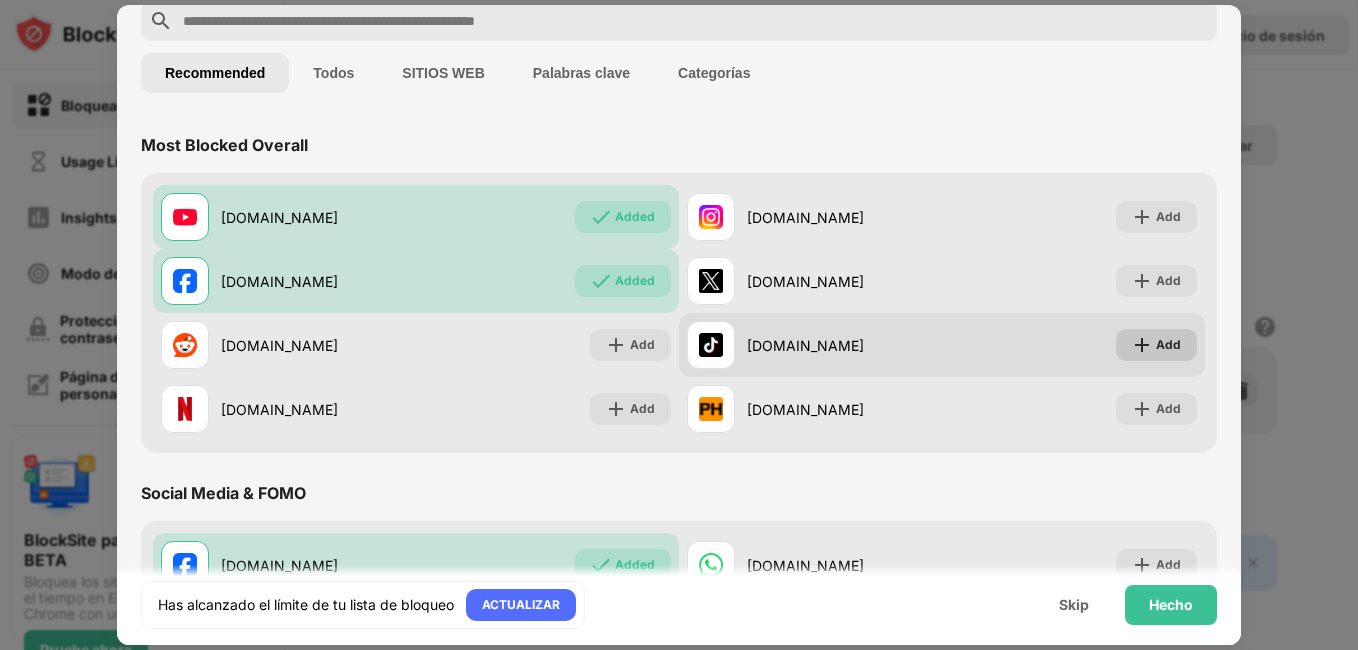 click on "Add" at bounding box center [1168, 345] 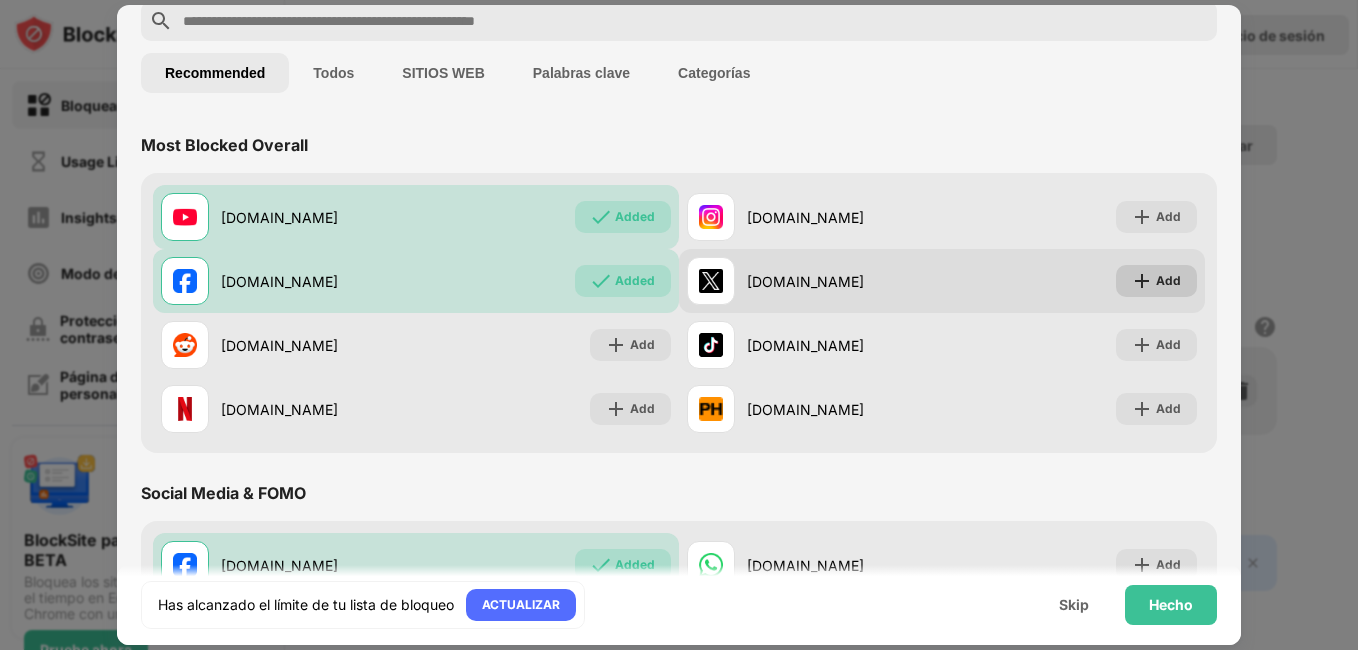 click at bounding box center (1142, 281) 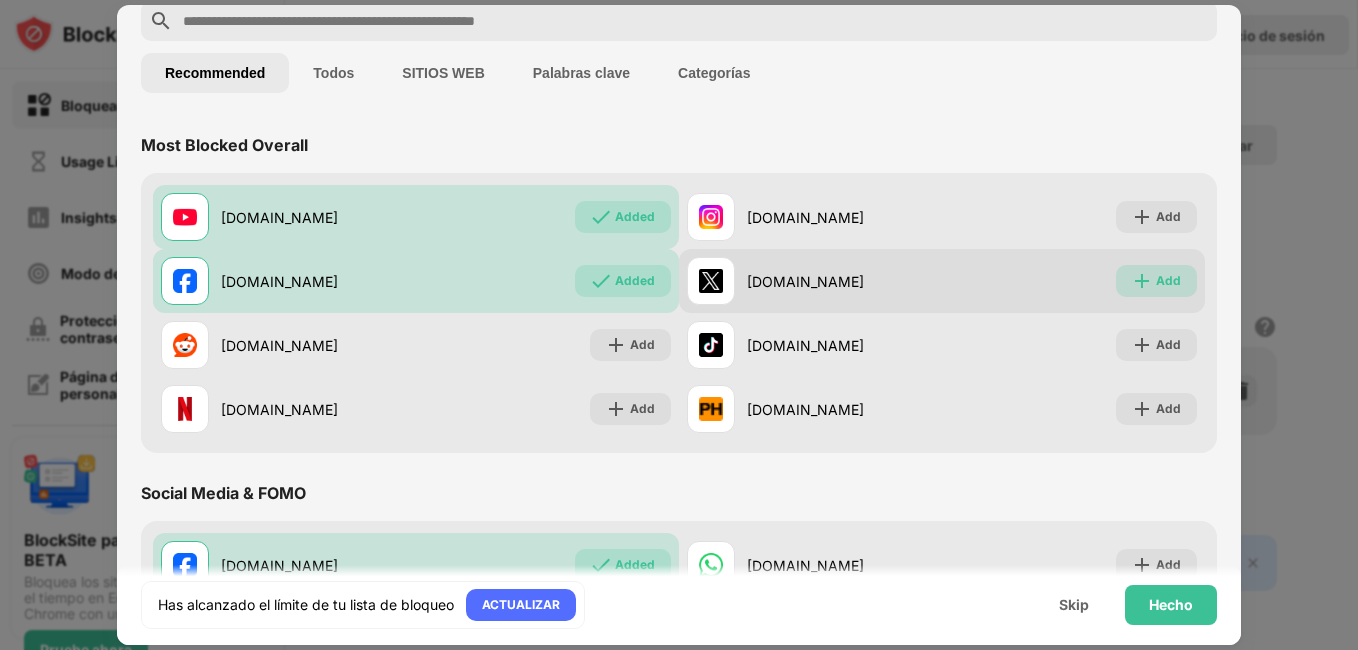 click on "Add" at bounding box center [1168, 281] 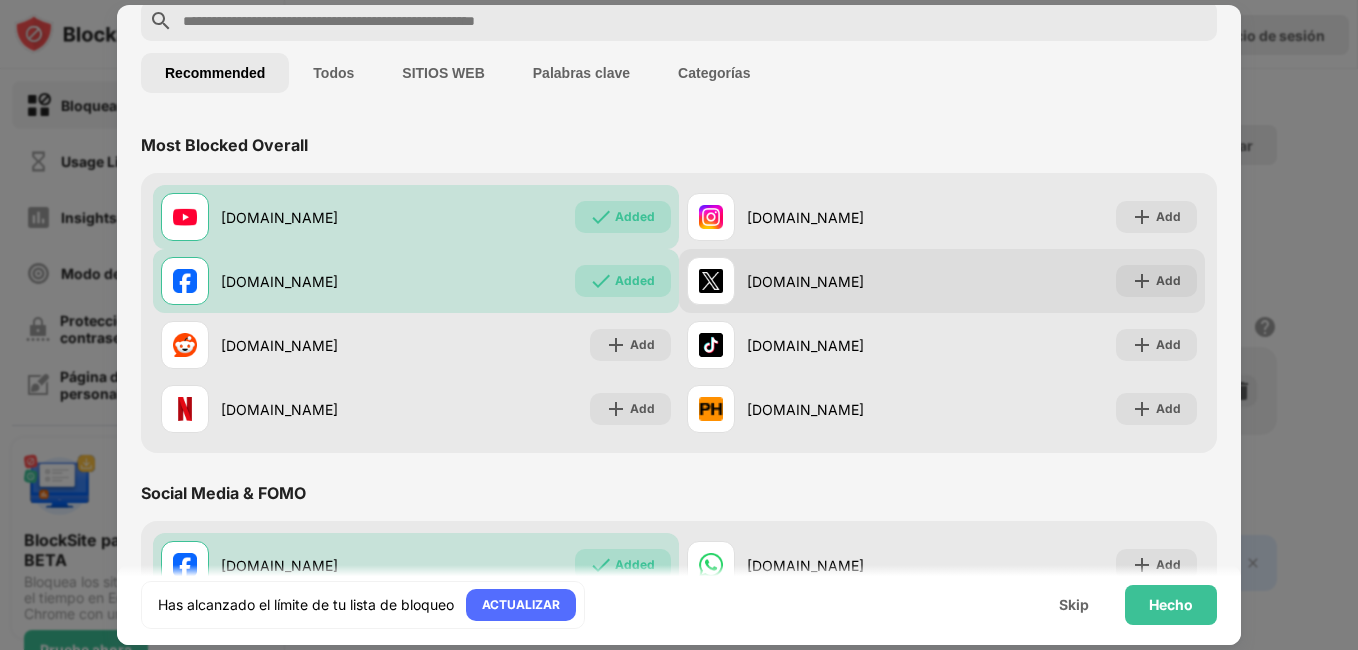 click on "Add" at bounding box center (1168, 281) 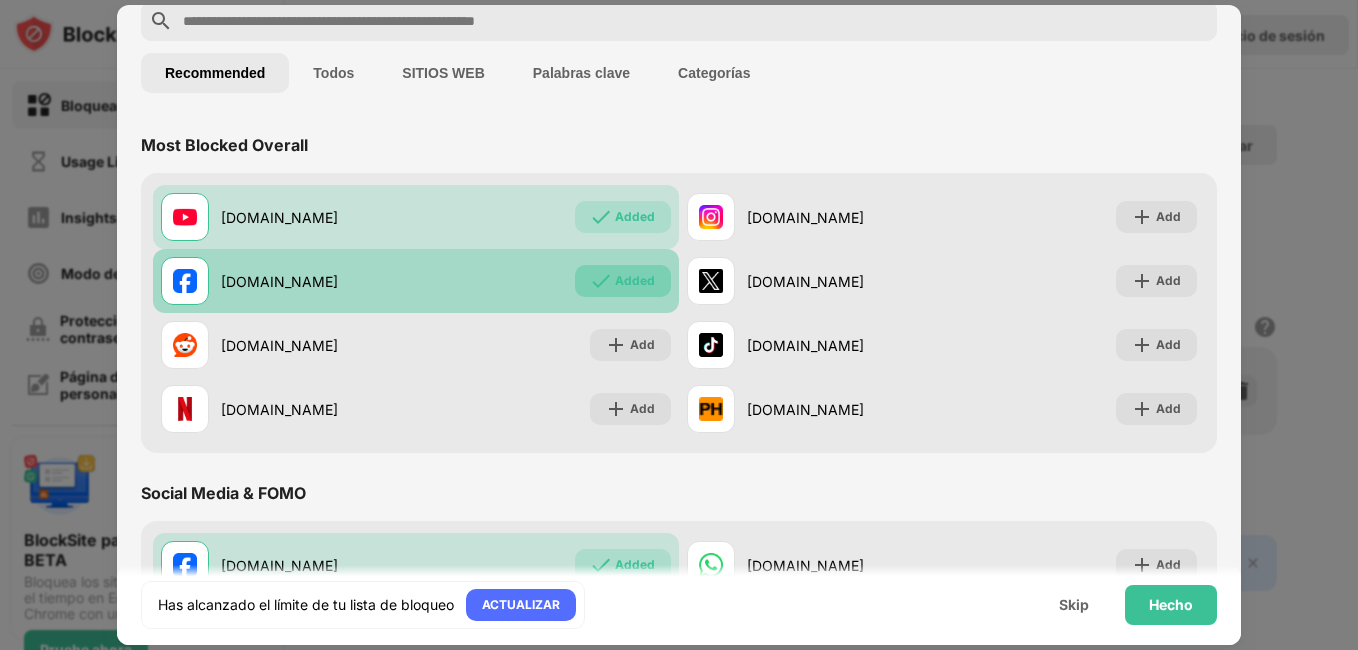 click on "Added" at bounding box center (635, 281) 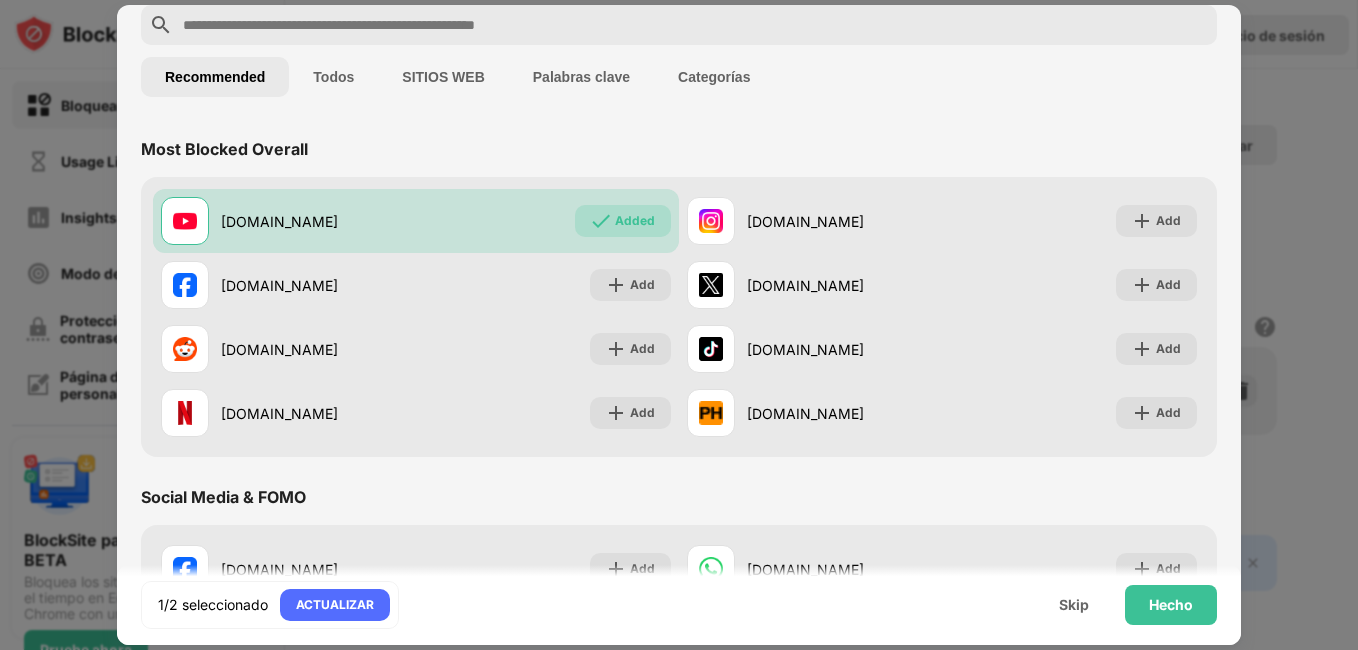 scroll, scrollTop: 0, scrollLeft: 0, axis: both 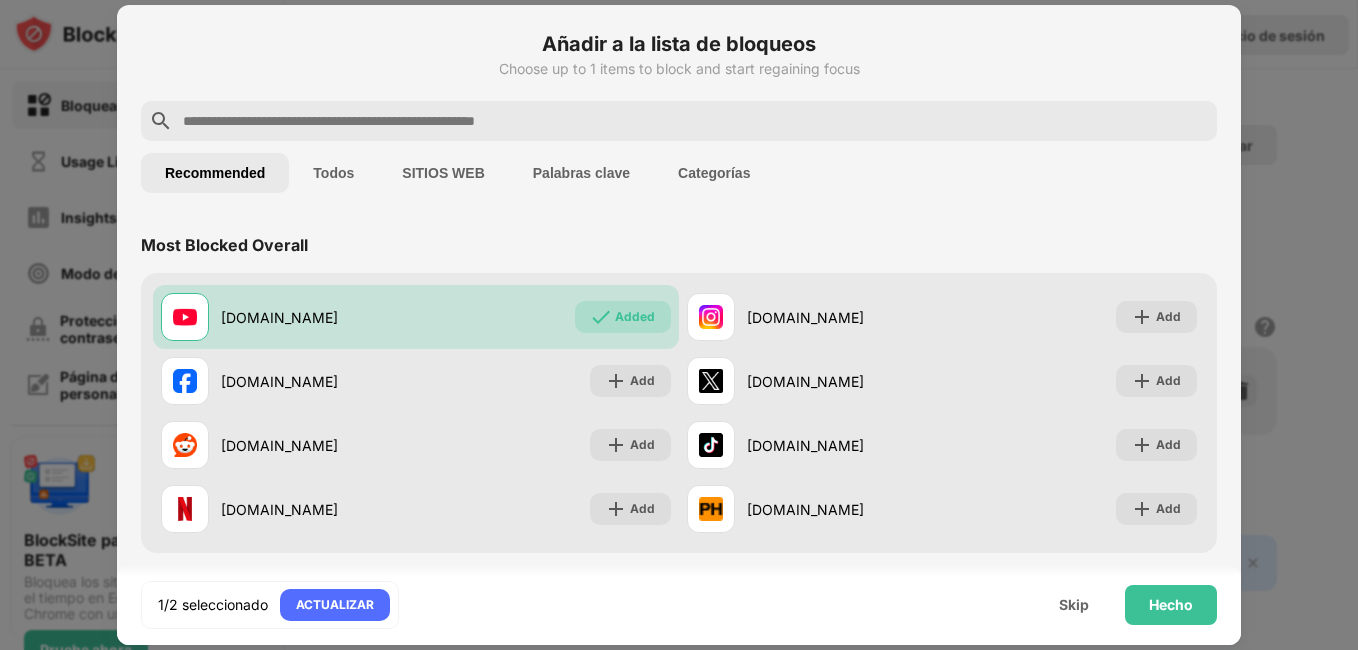 click on "SITIOS WEB" at bounding box center [443, 173] 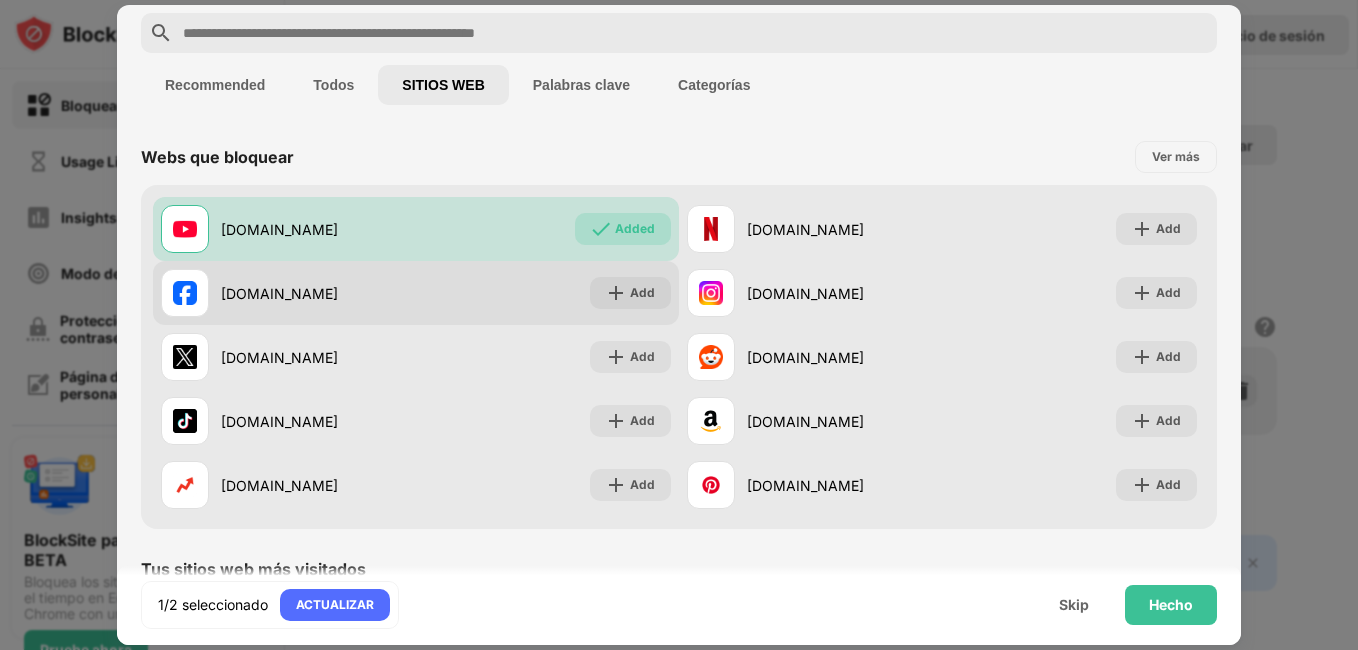 scroll, scrollTop: 0, scrollLeft: 0, axis: both 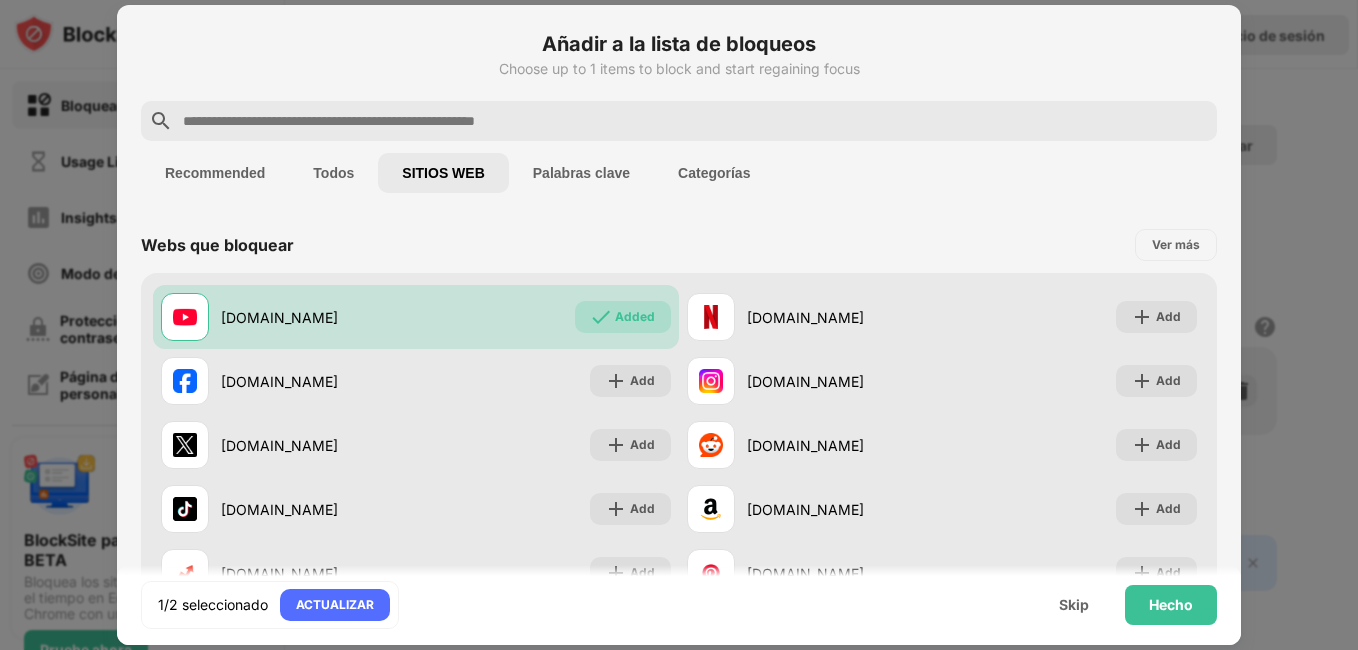 click on "Palabras clave" at bounding box center (581, 173) 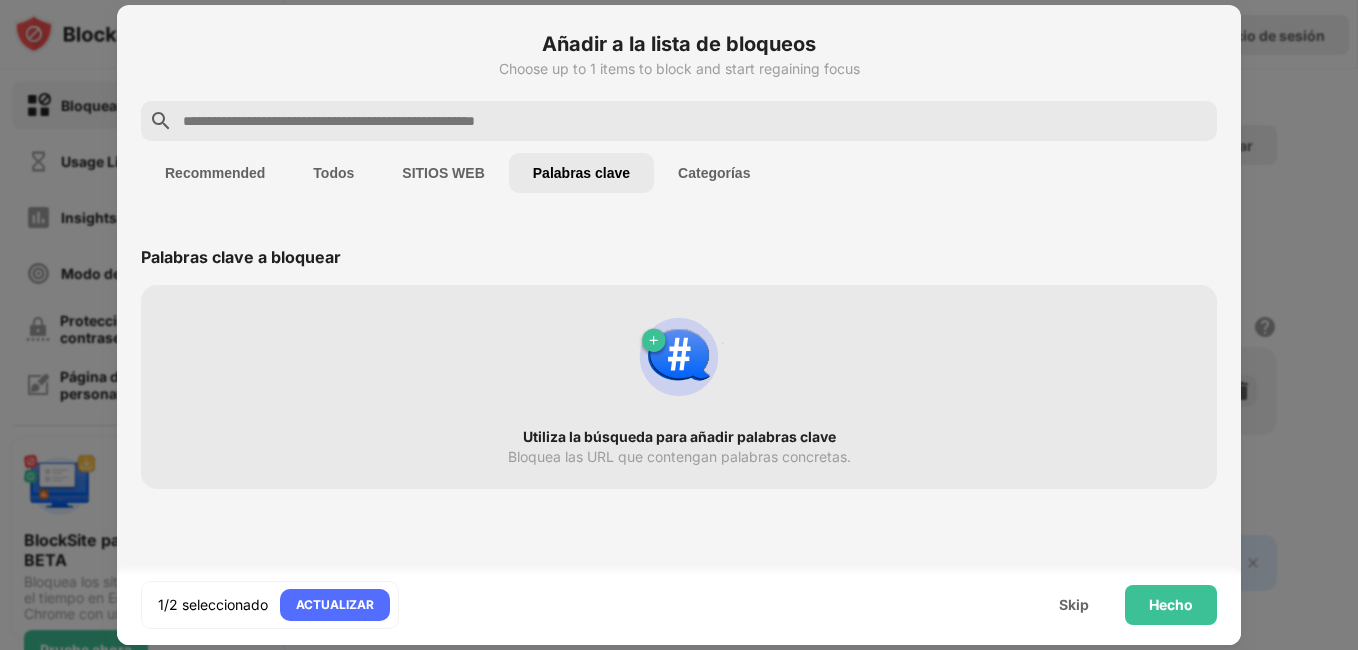 click on "Categorías" at bounding box center (714, 173) 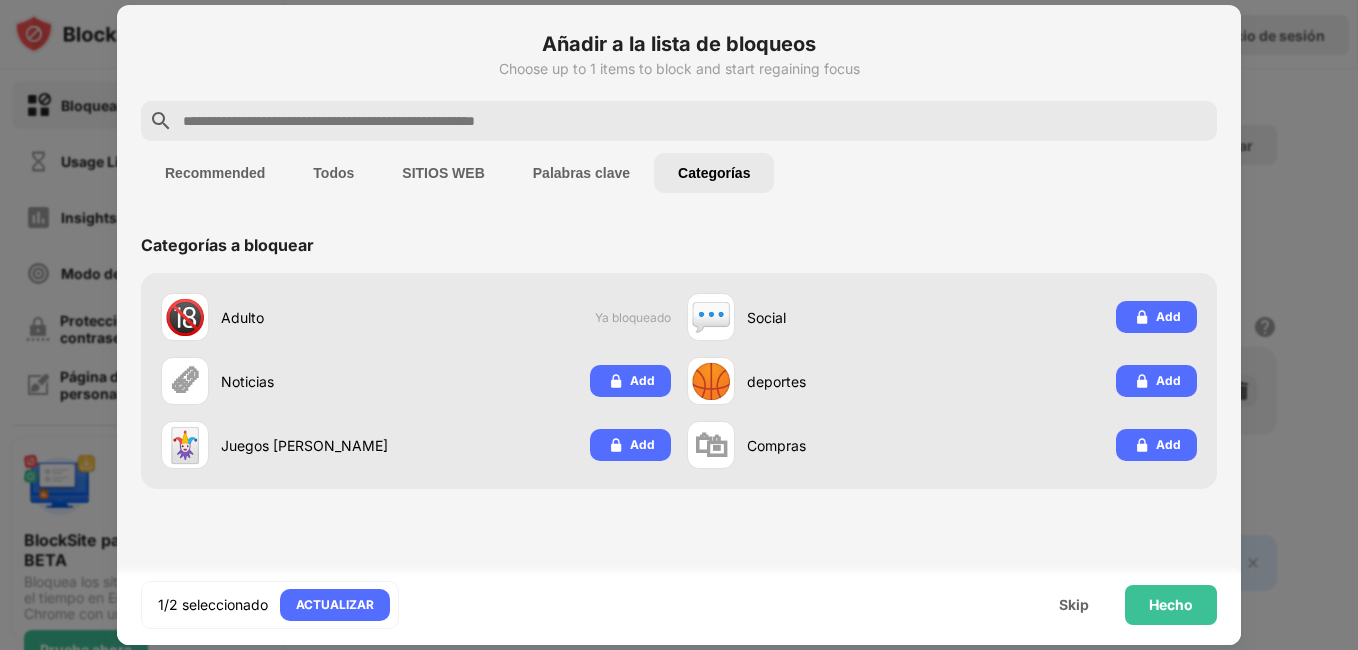 click on "Palabras clave" at bounding box center [581, 173] 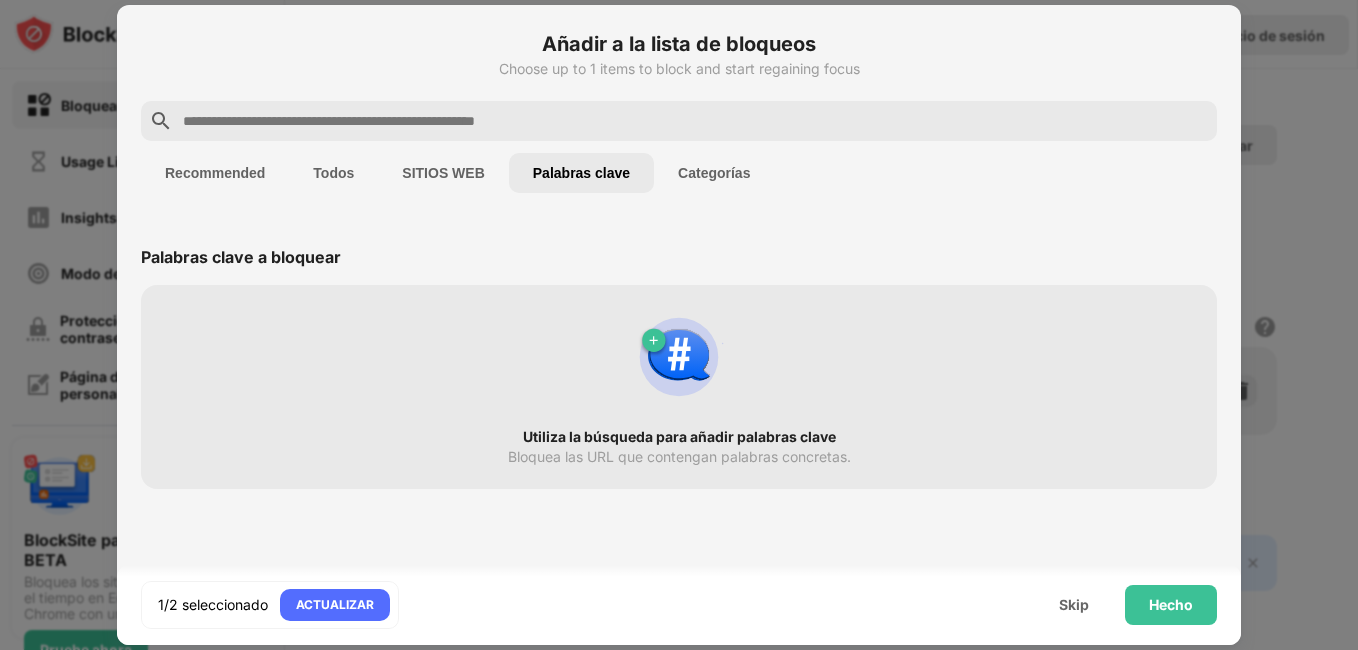 click on "SITIOS WEB" at bounding box center [443, 173] 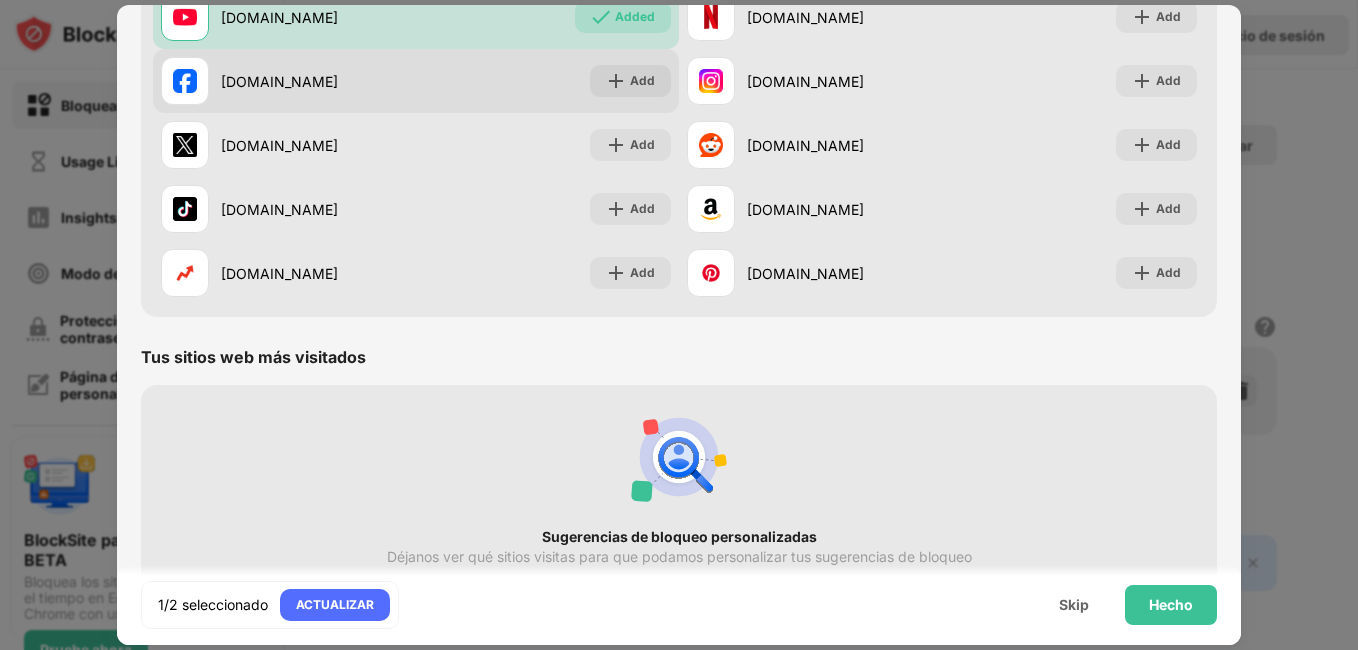 scroll, scrollTop: 388, scrollLeft: 0, axis: vertical 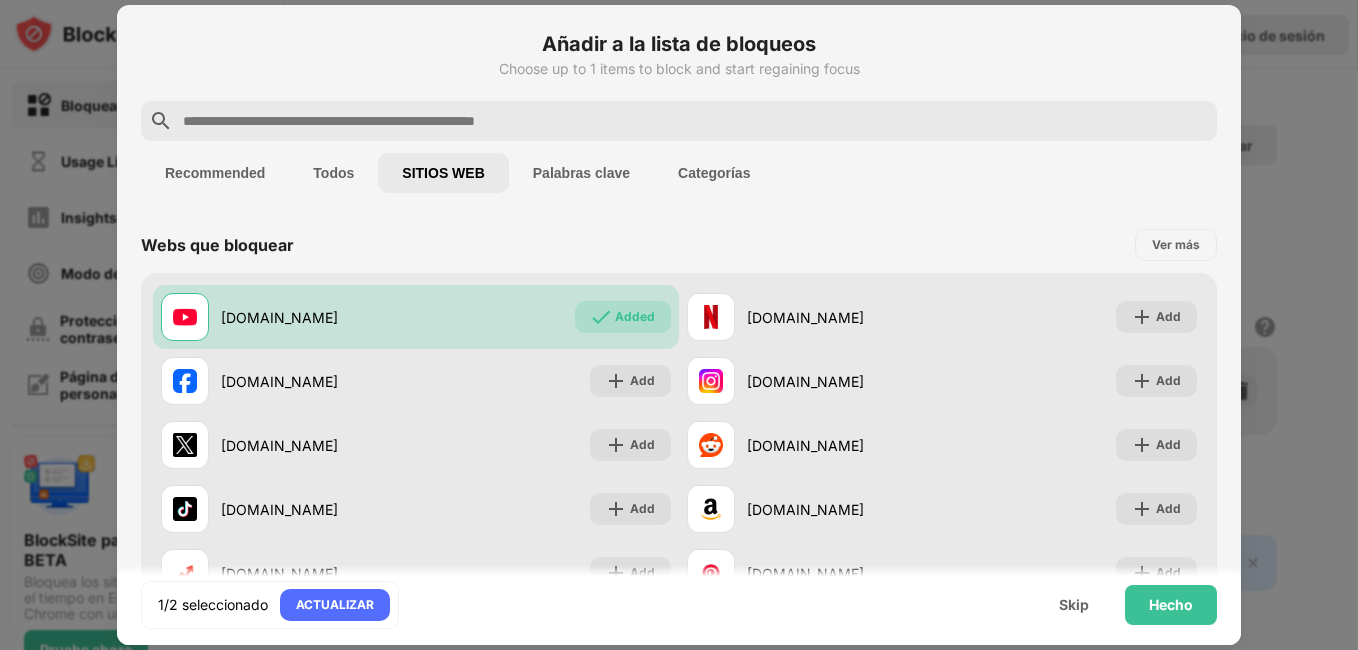 click on "Palabras clave" at bounding box center [581, 173] 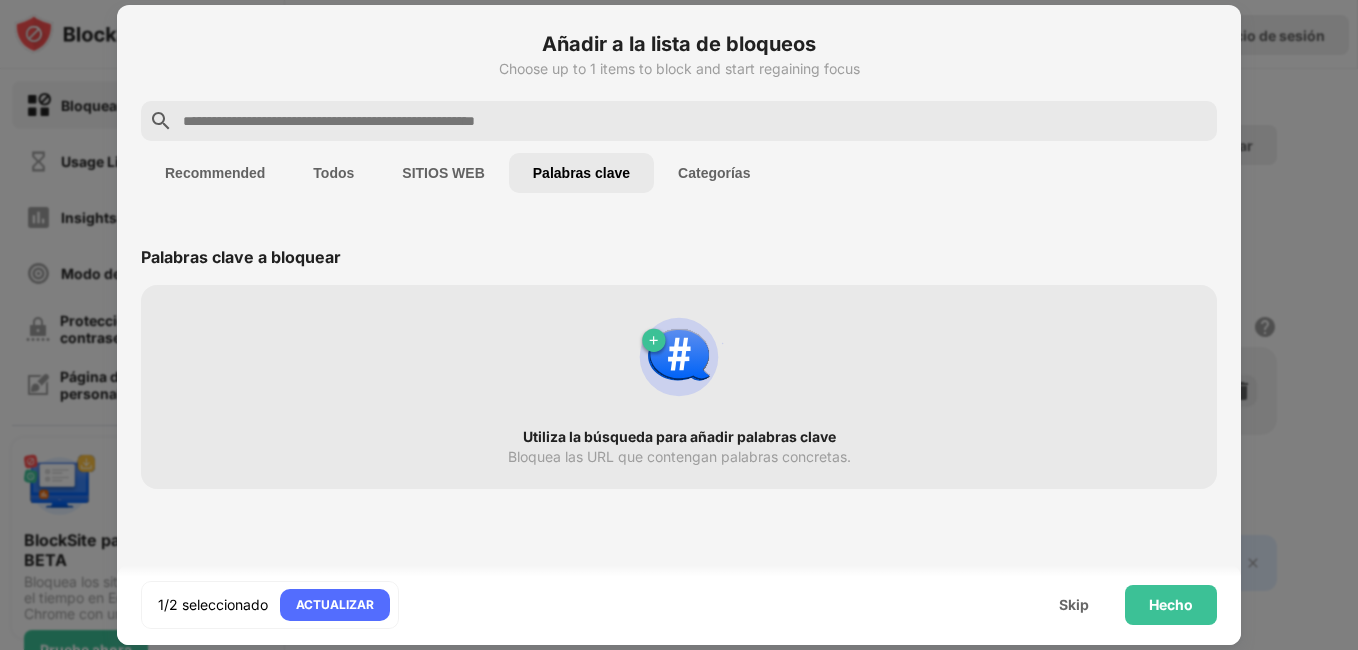 click on "Categorías" at bounding box center [714, 173] 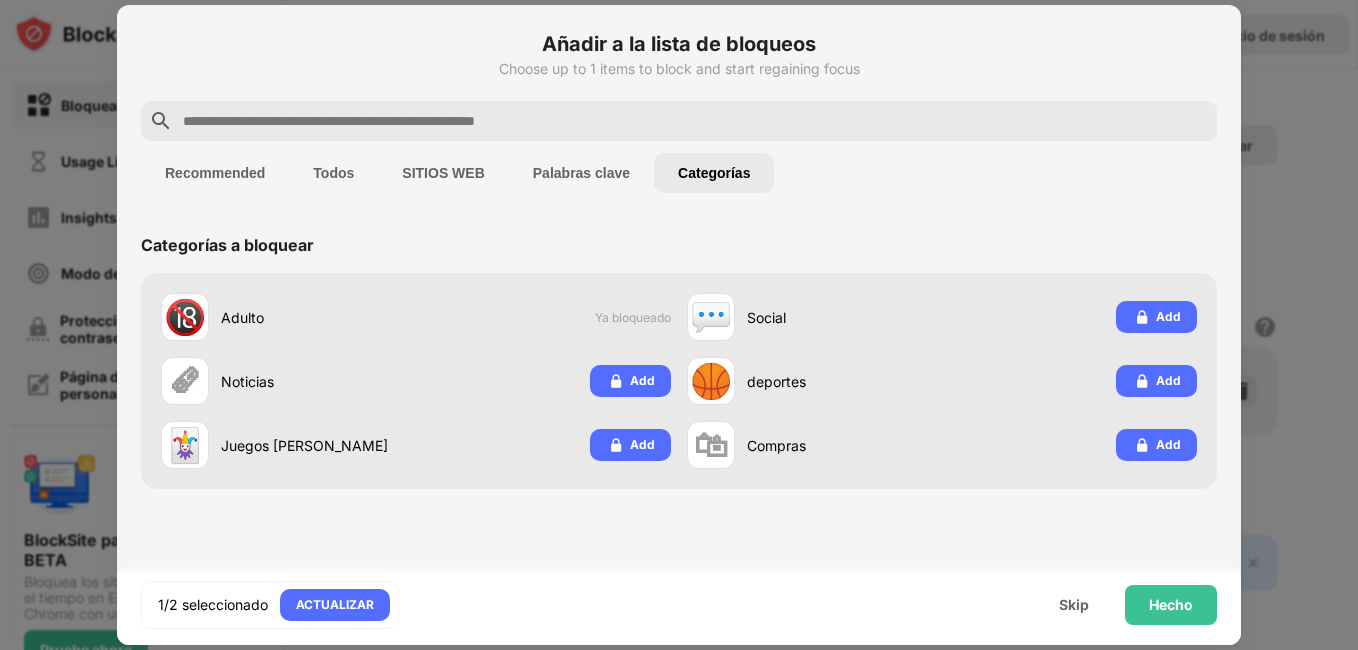 click on "Recommended" at bounding box center [215, 173] 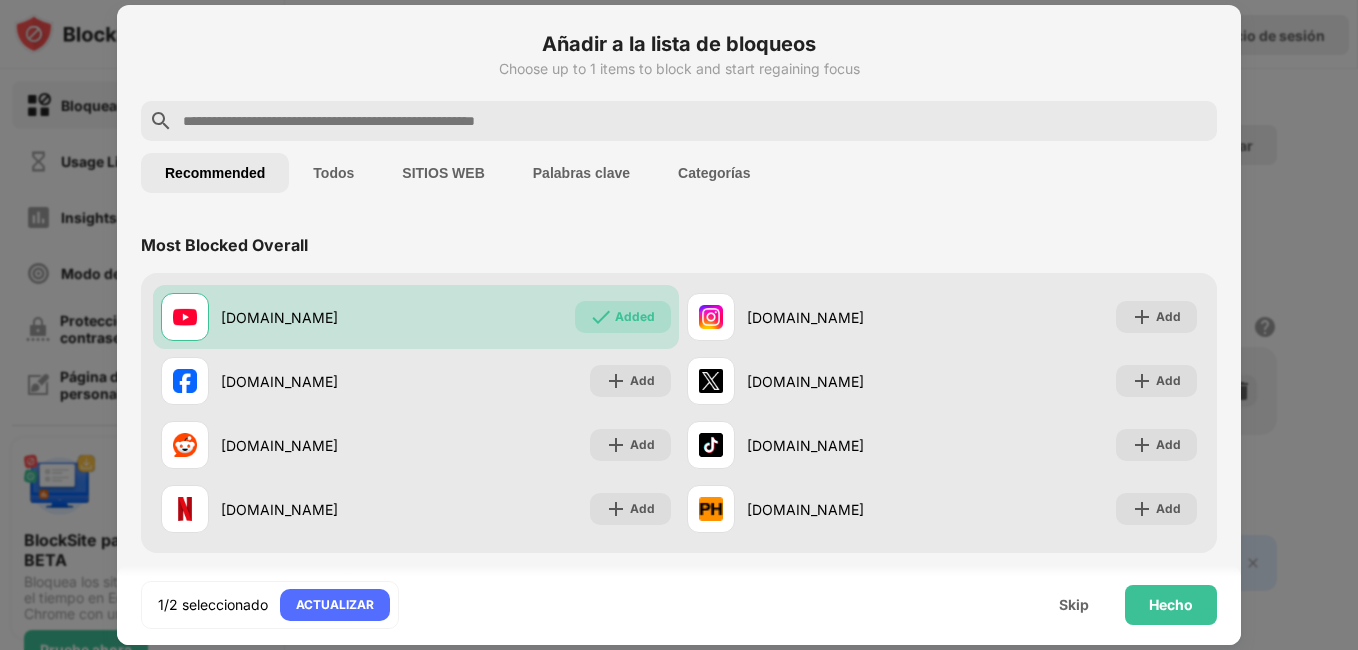 click on "Añadir a la lista de bloqueos Choose up to 1 items to block and start regaining focus" at bounding box center (679, 65) 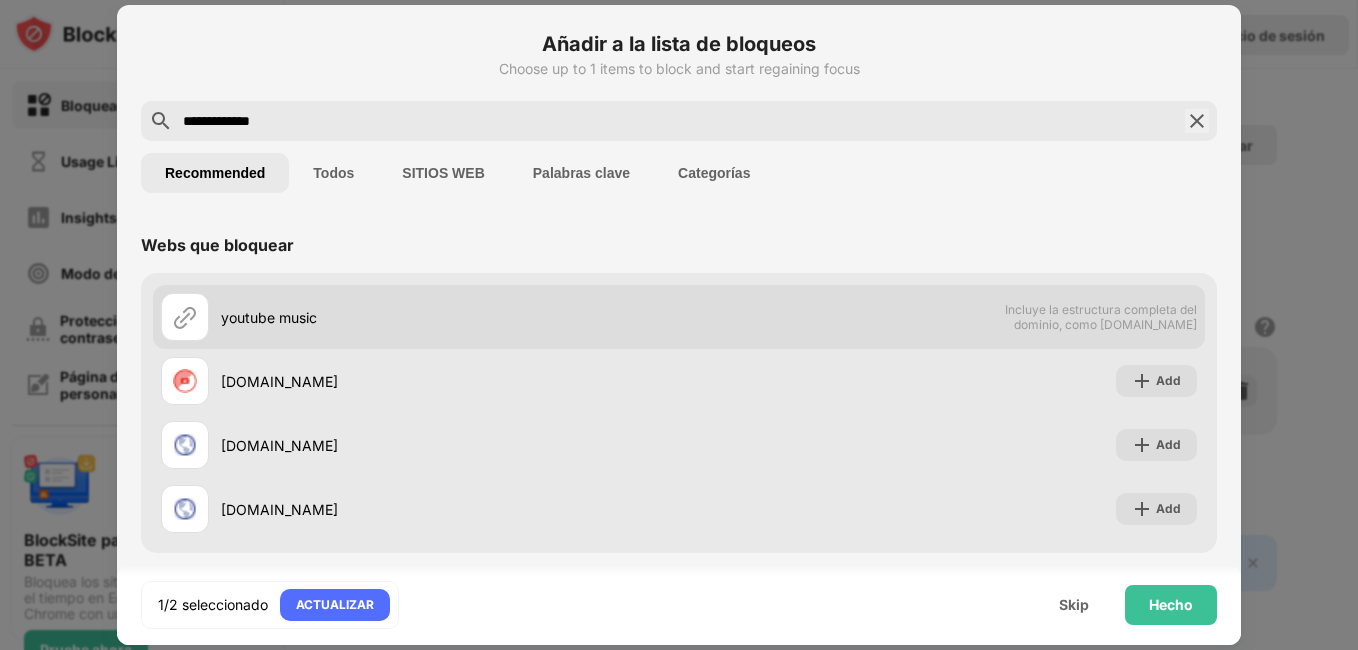 scroll, scrollTop: 8, scrollLeft: 0, axis: vertical 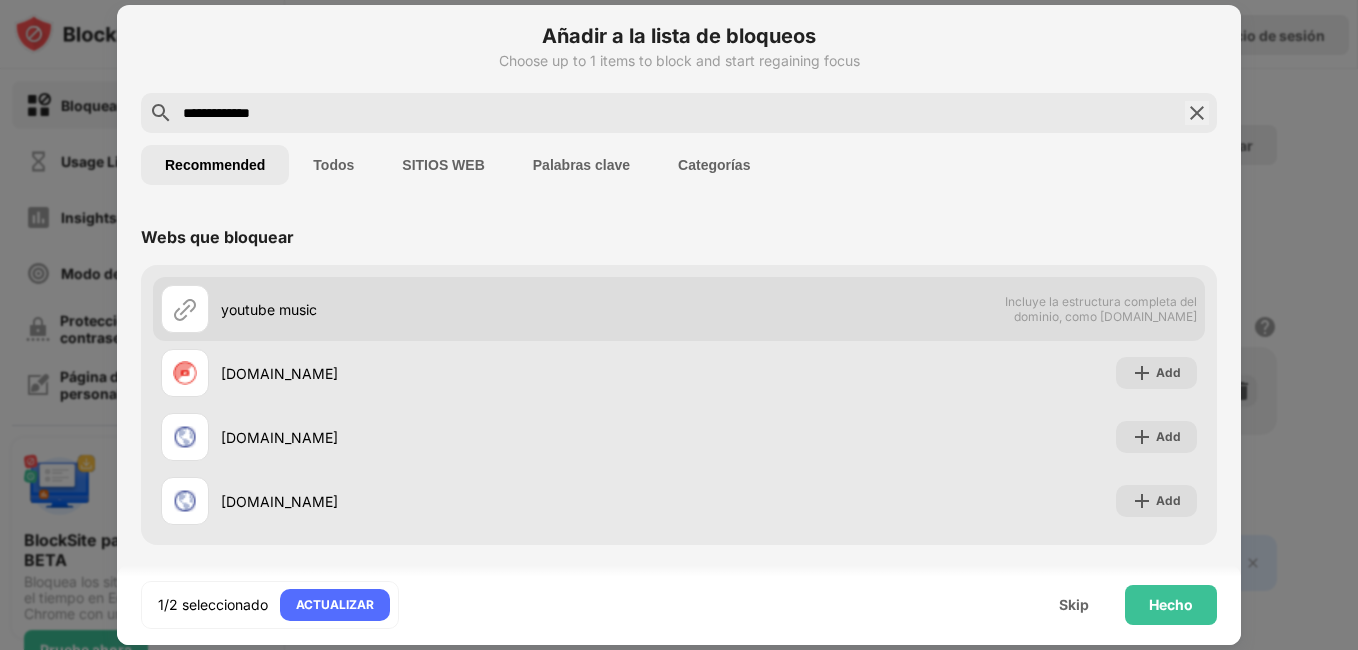 click on "youtube music" at bounding box center [420, 309] 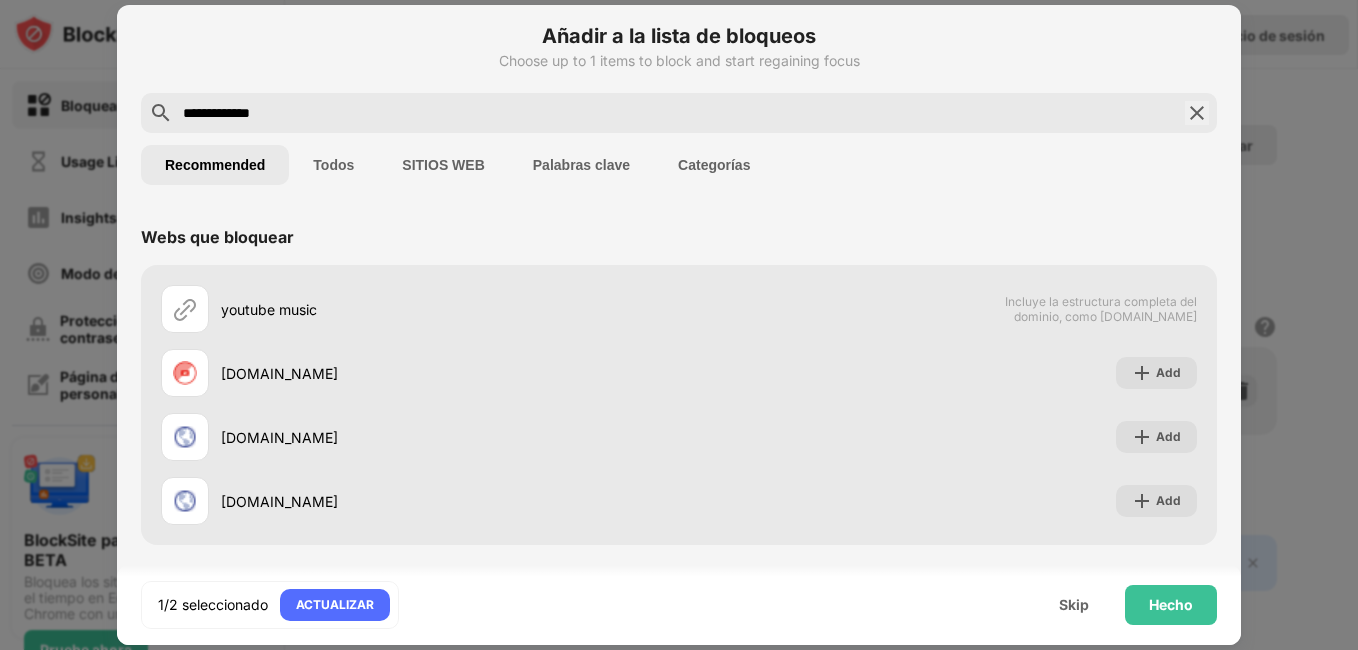 click on "**********" at bounding box center (679, 113) 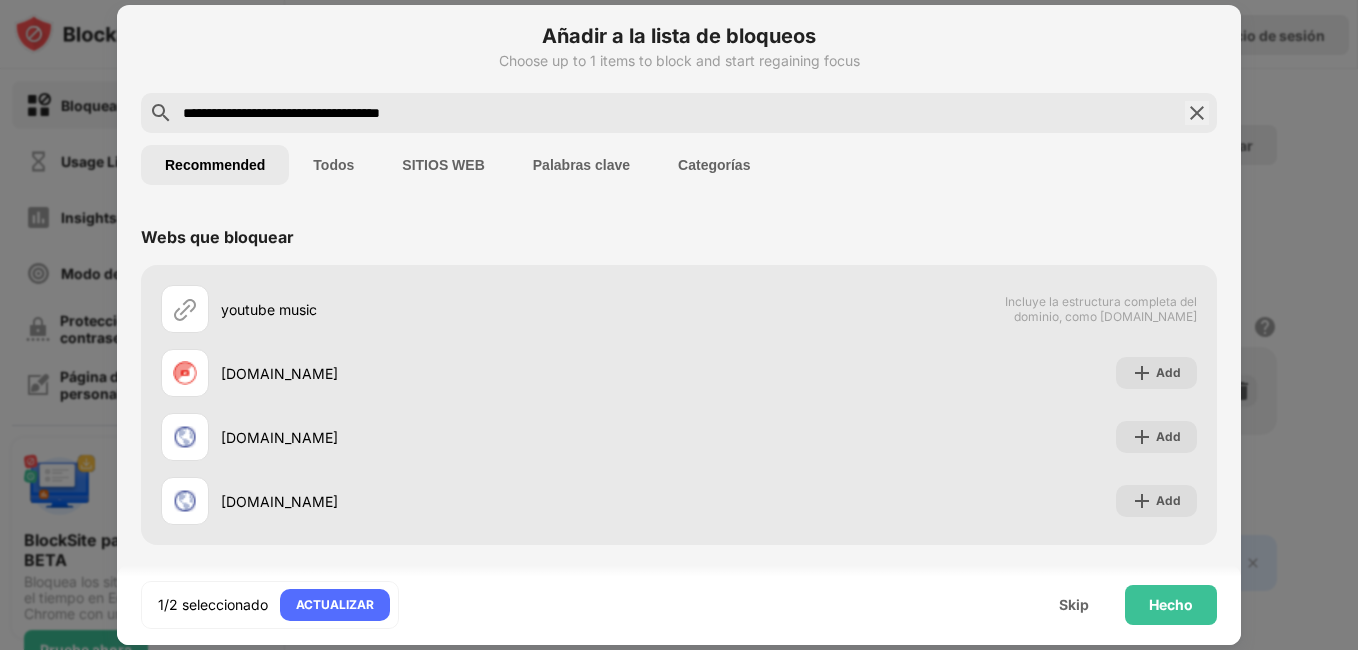 scroll, scrollTop: 0, scrollLeft: 0, axis: both 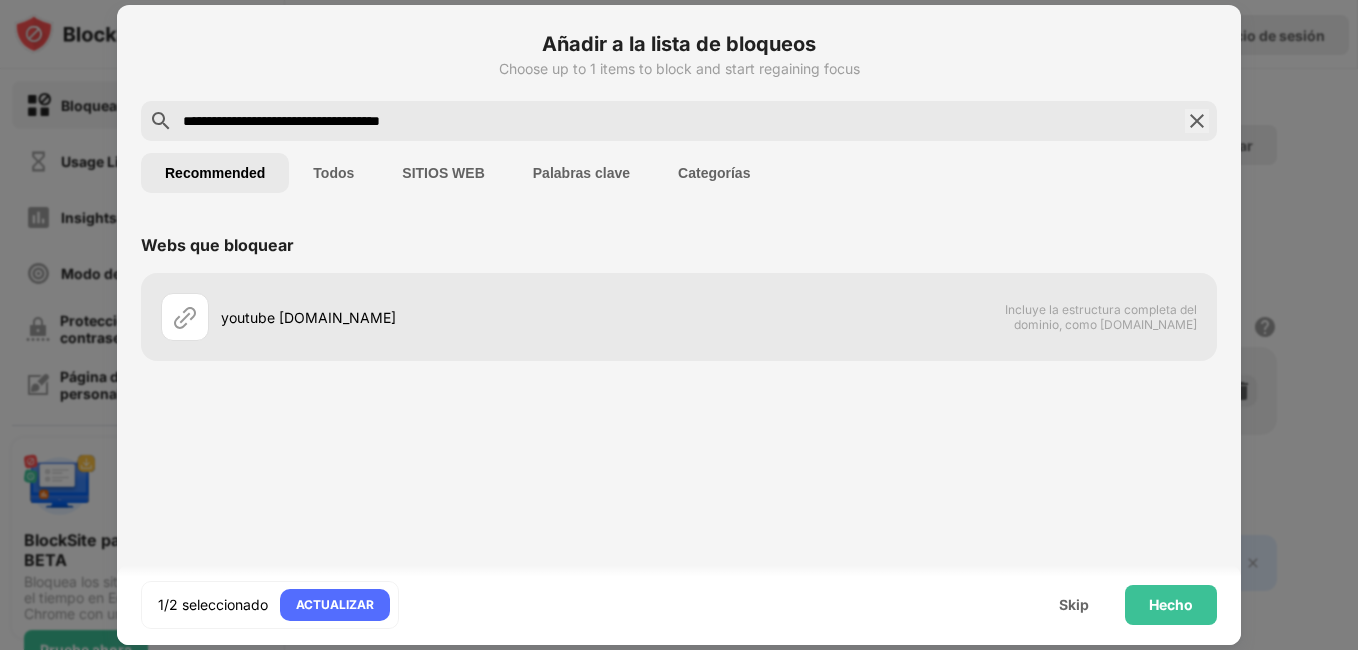 drag, startPoint x: 486, startPoint y: 120, endPoint x: -4, endPoint y: 180, distance: 493.6598 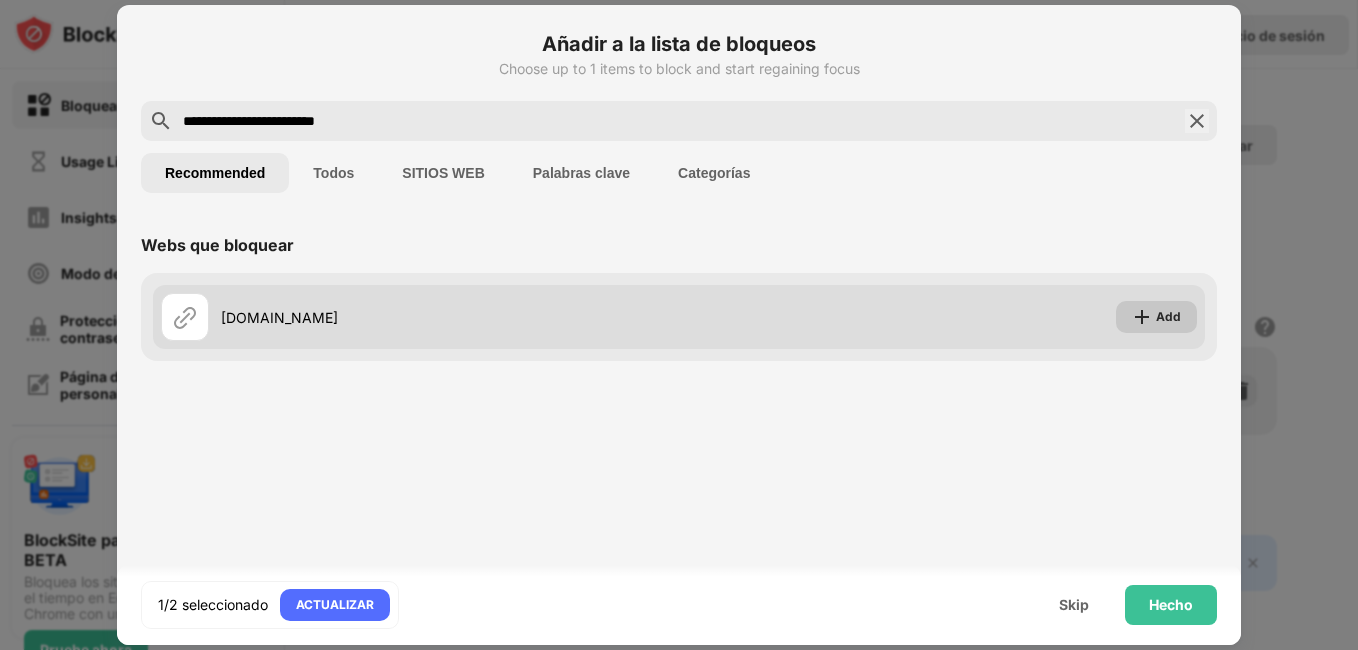 type on "**********" 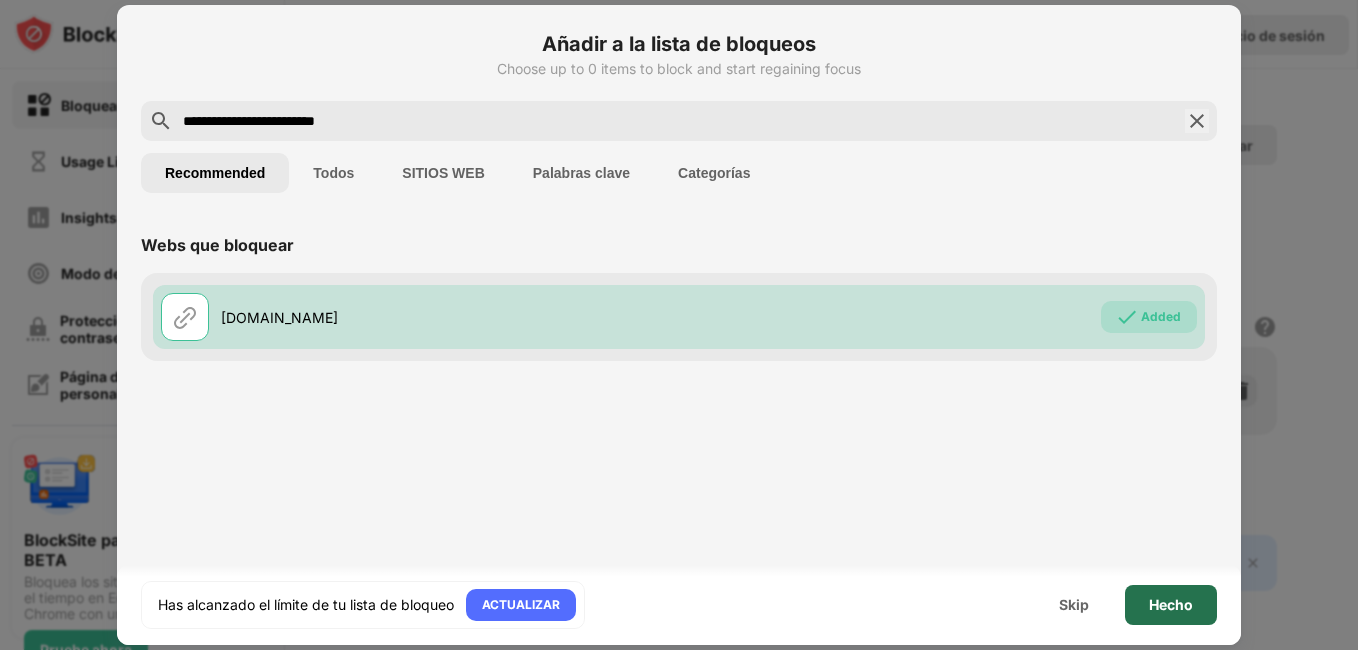click on "Hecho" at bounding box center [1171, 605] 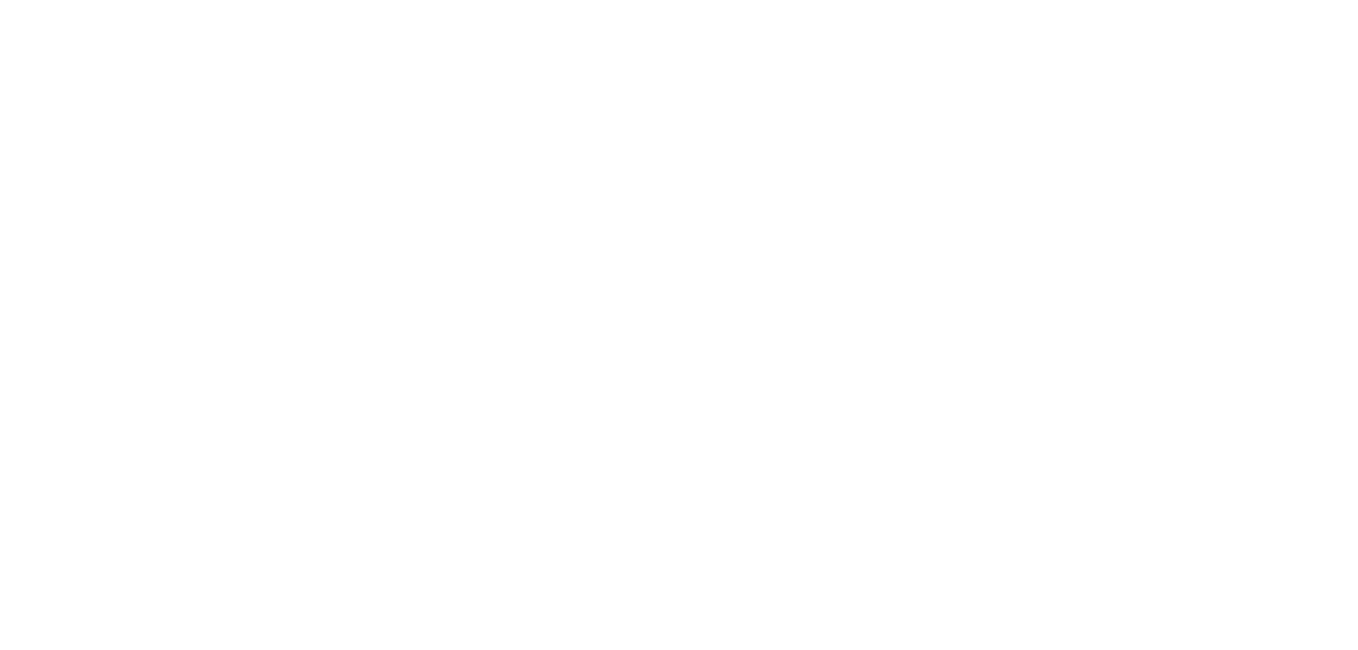 scroll, scrollTop: 0, scrollLeft: 0, axis: both 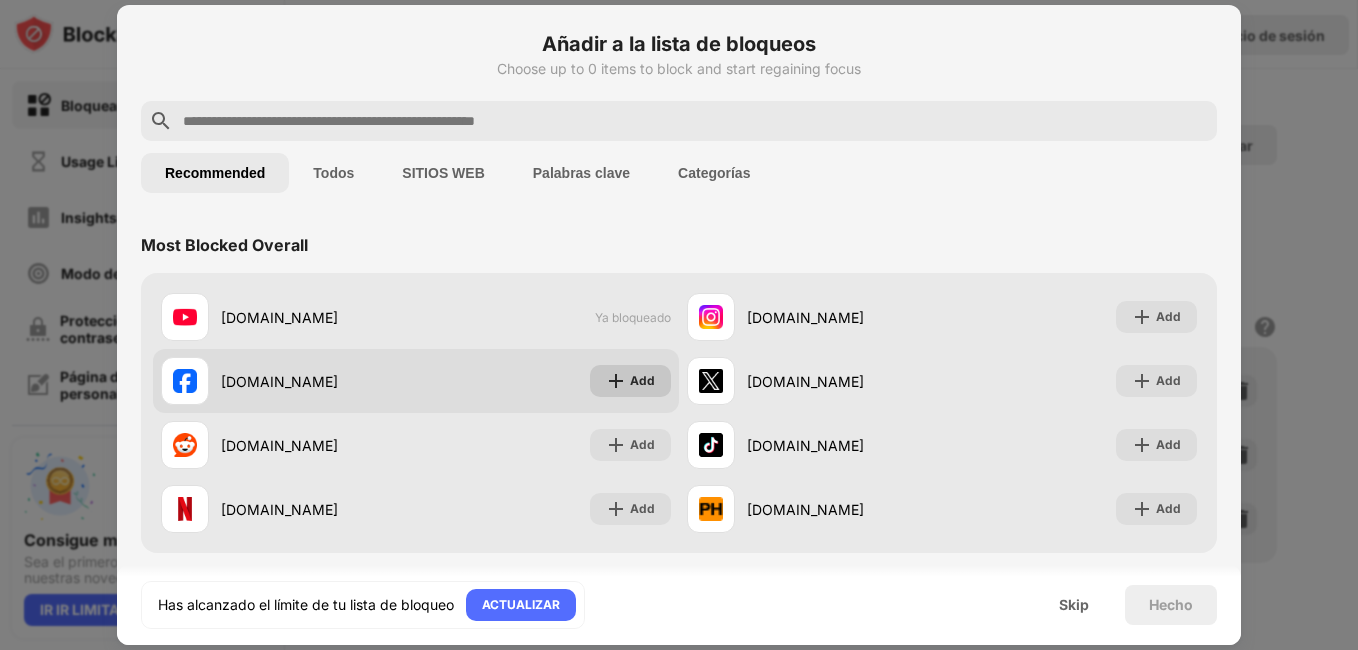 click on "Add" at bounding box center [630, 381] 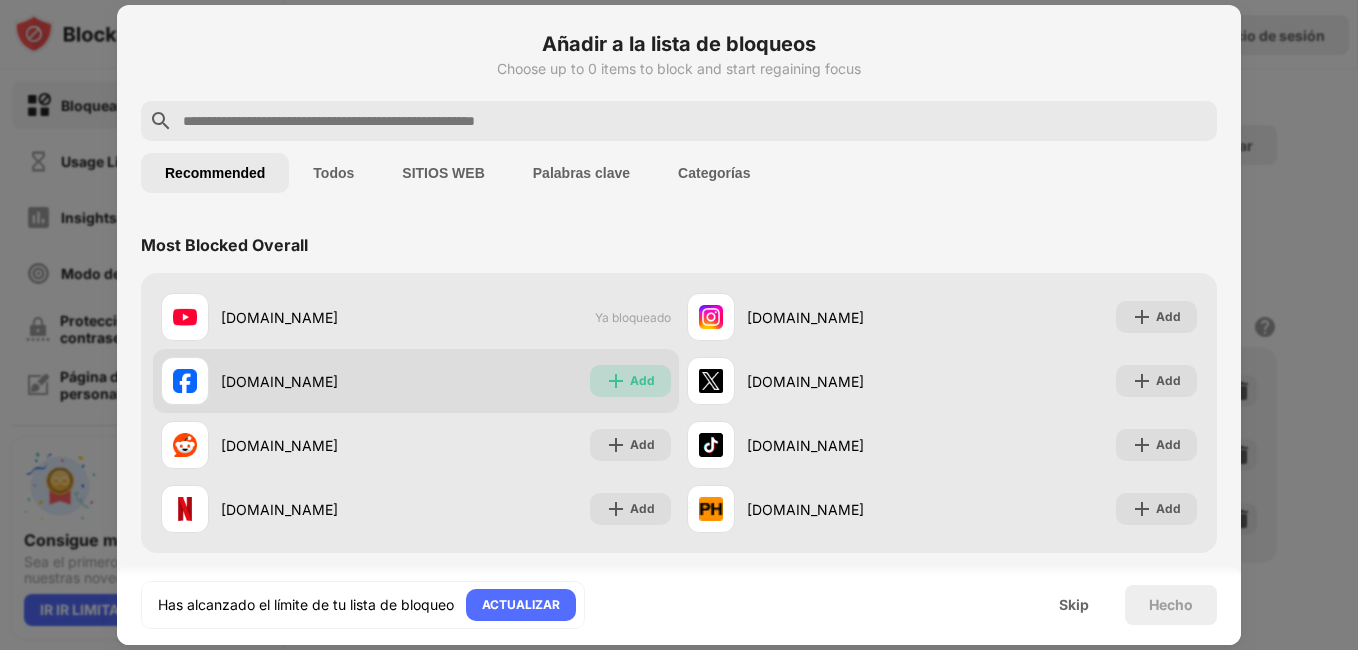 click at bounding box center (616, 381) 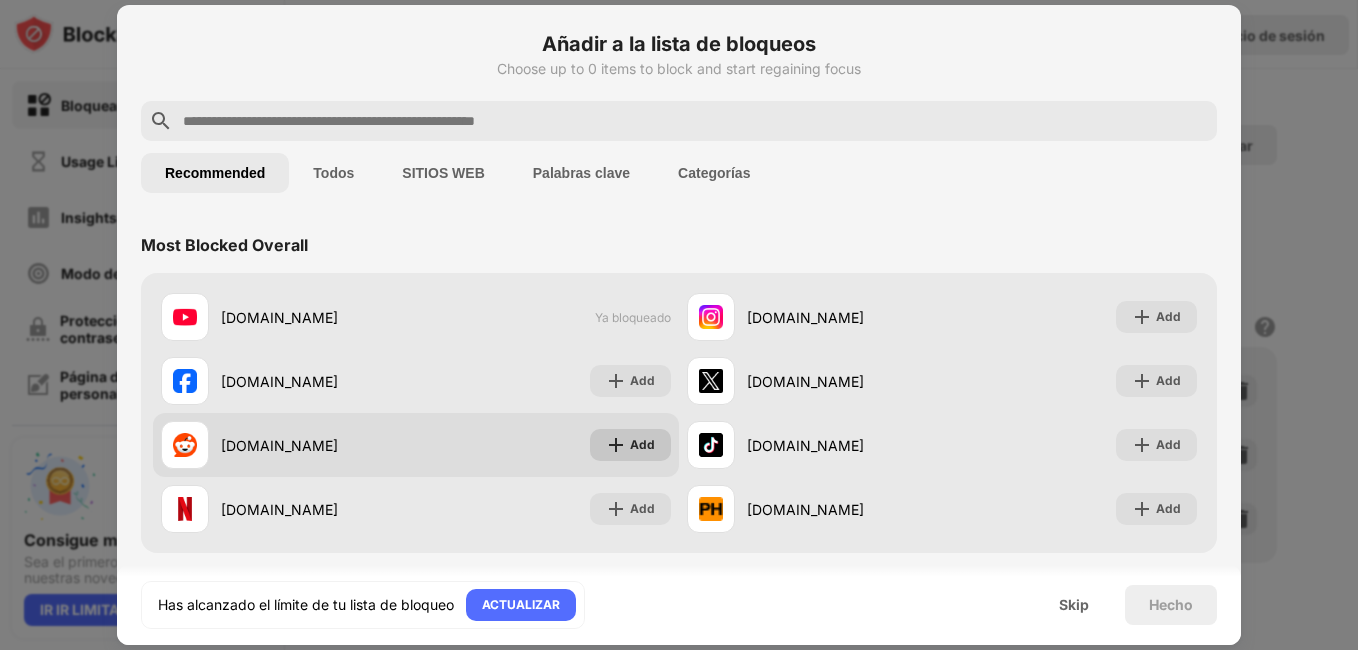 drag, startPoint x: 630, startPoint y: 451, endPoint x: 630, endPoint y: 480, distance: 29 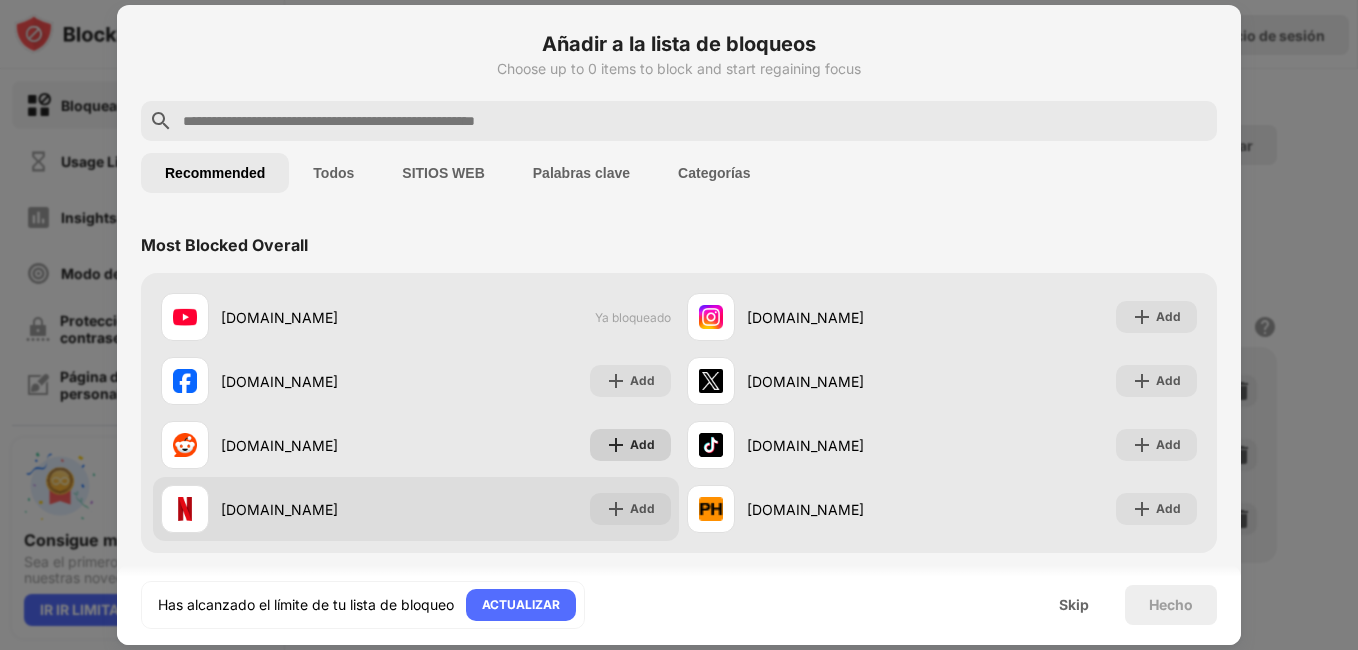 click on "Add" at bounding box center (642, 445) 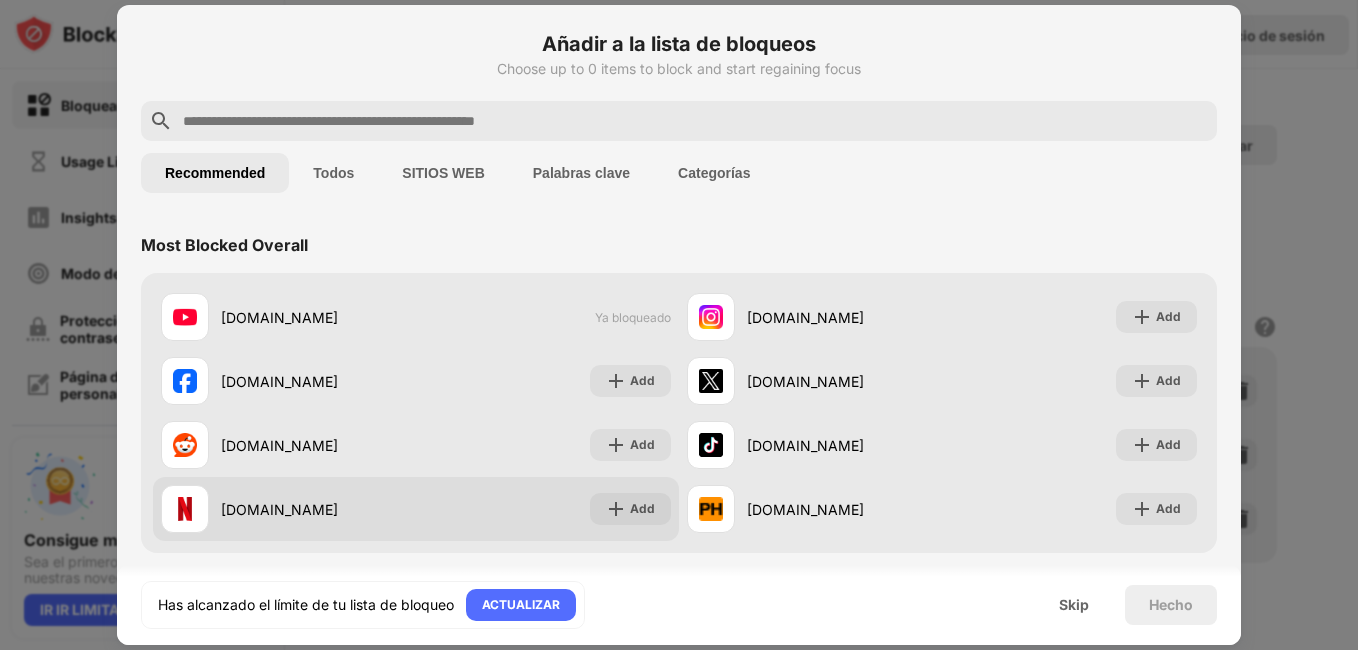 click on "netflix.com Add" at bounding box center (416, 509) 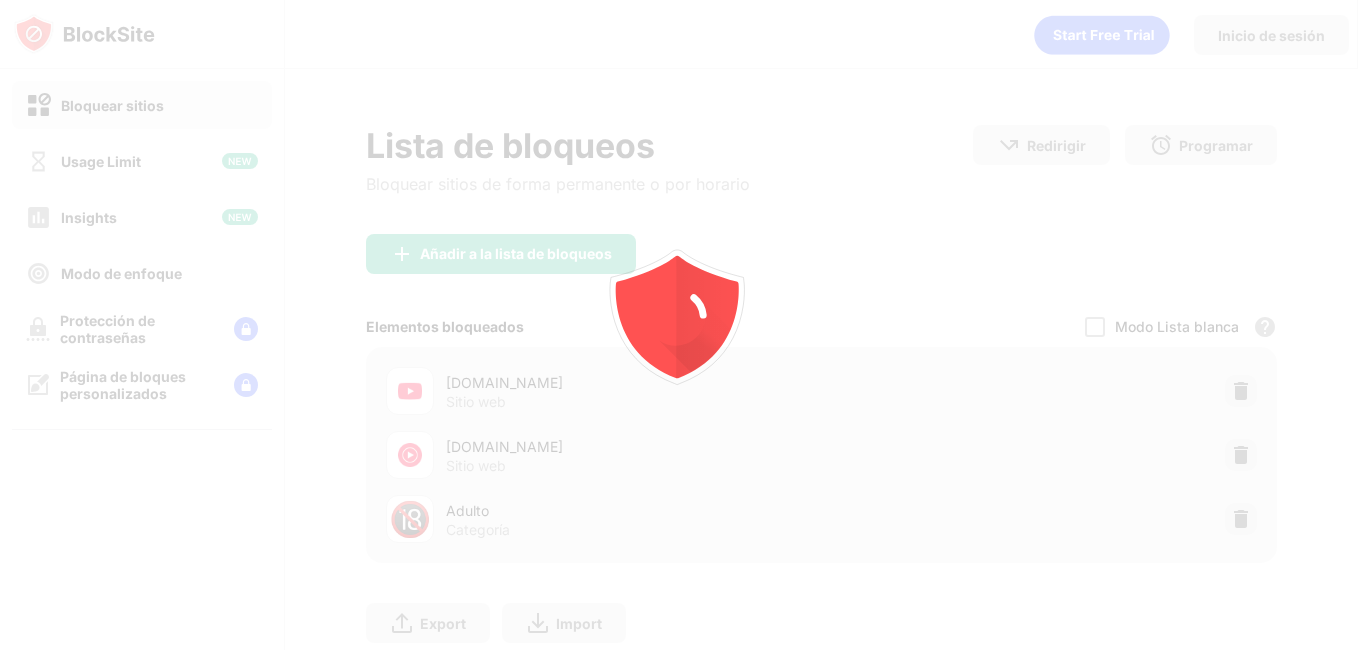 scroll, scrollTop: 0, scrollLeft: 0, axis: both 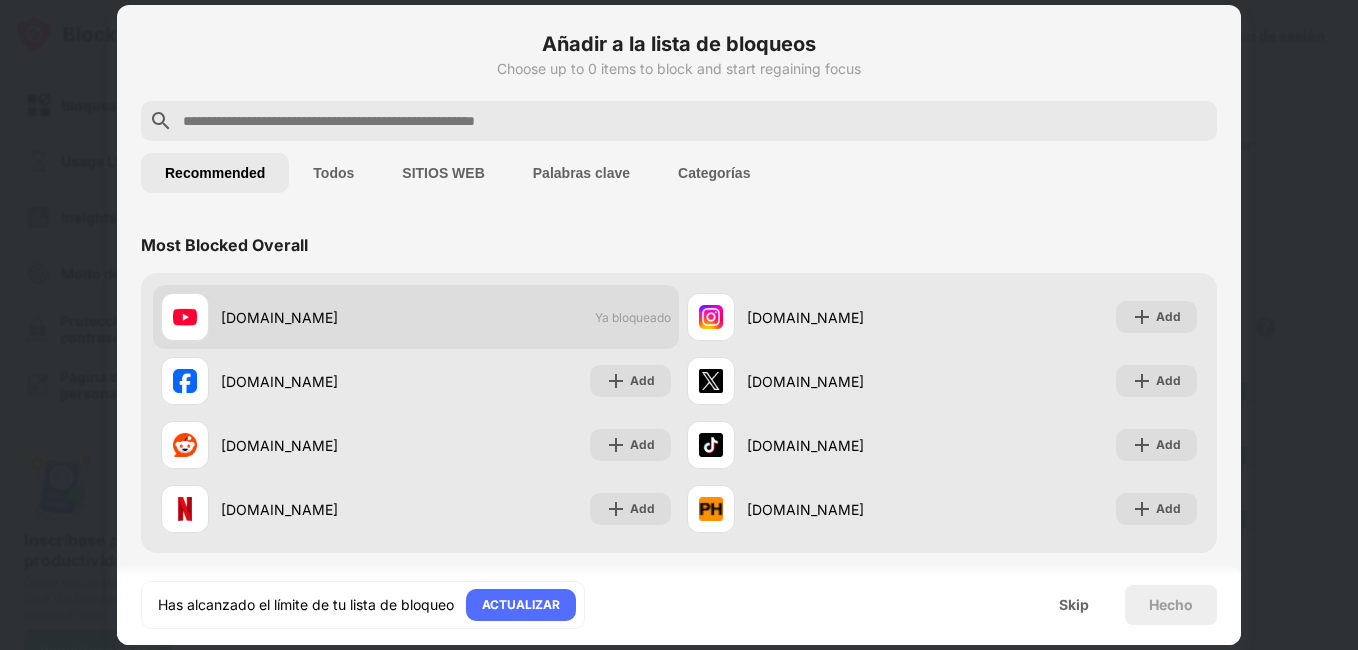 click on "[DOMAIN_NAME] Ya bloqueado" at bounding box center [416, 317] 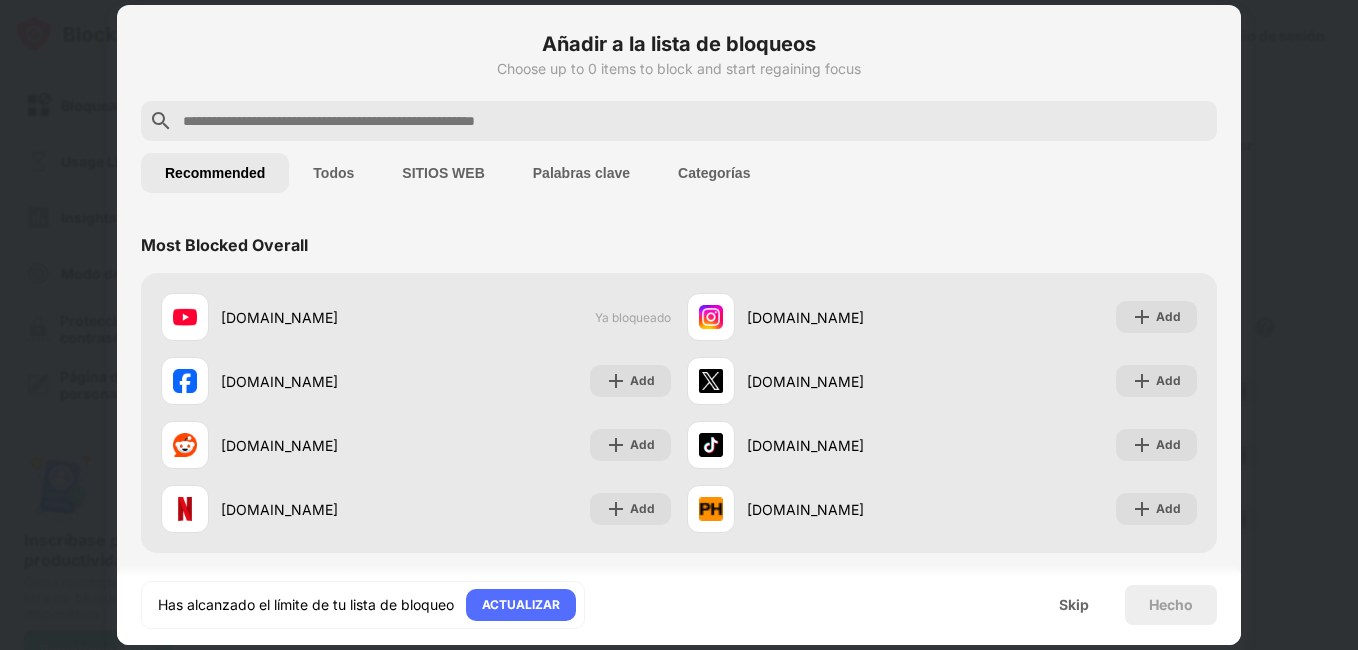 click on "SITIOS WEB" at bounding box center (443, 173) 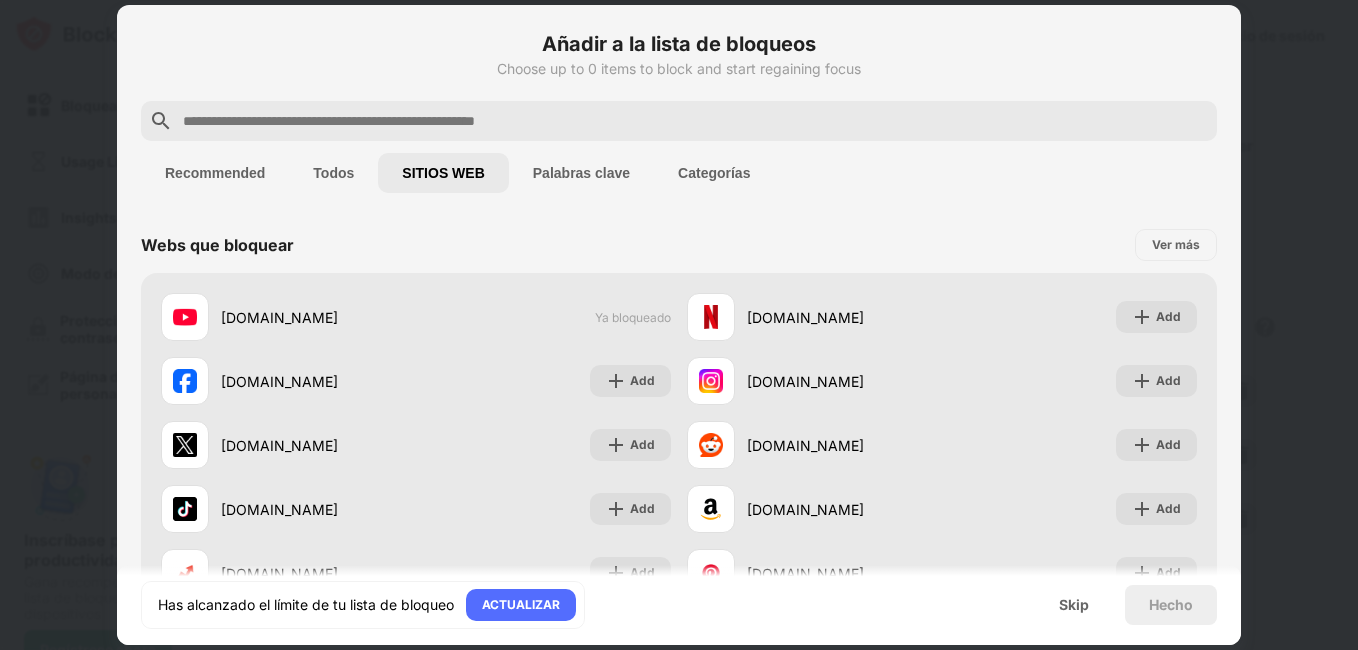 click on "Palabras clave" at bounding box center [581, 173] 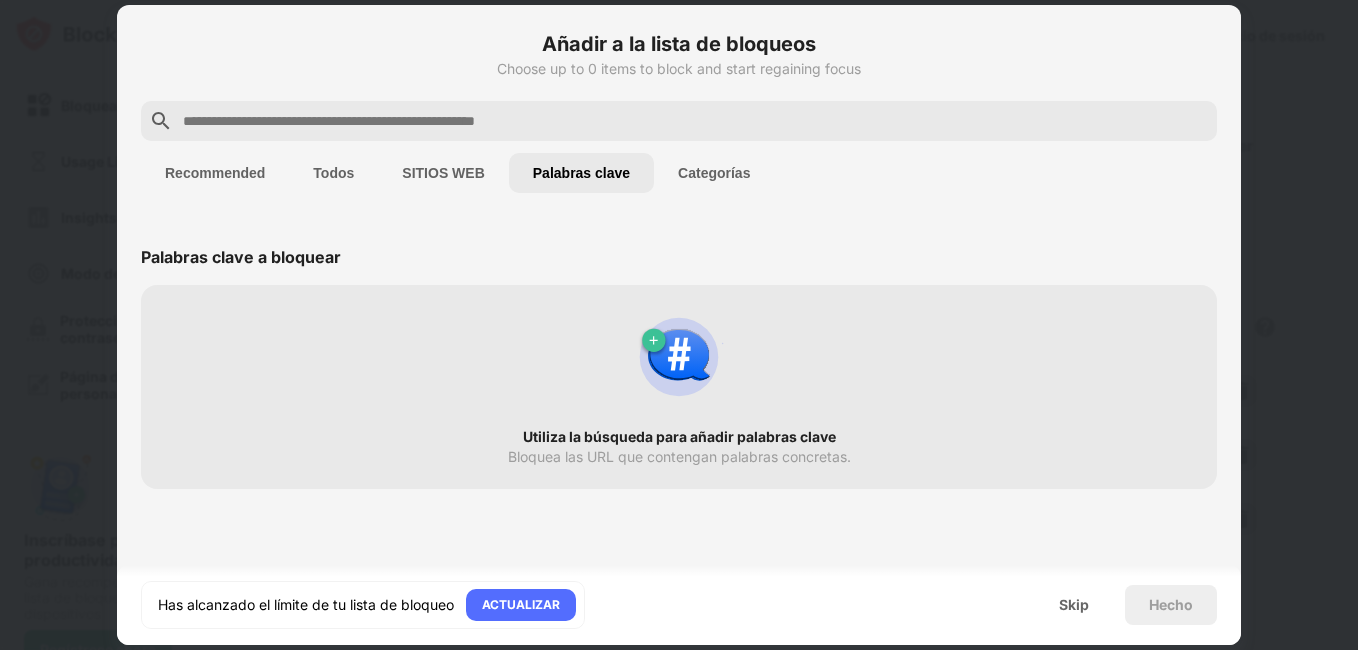 click on "Categorías" at bounding box center (714, 173) 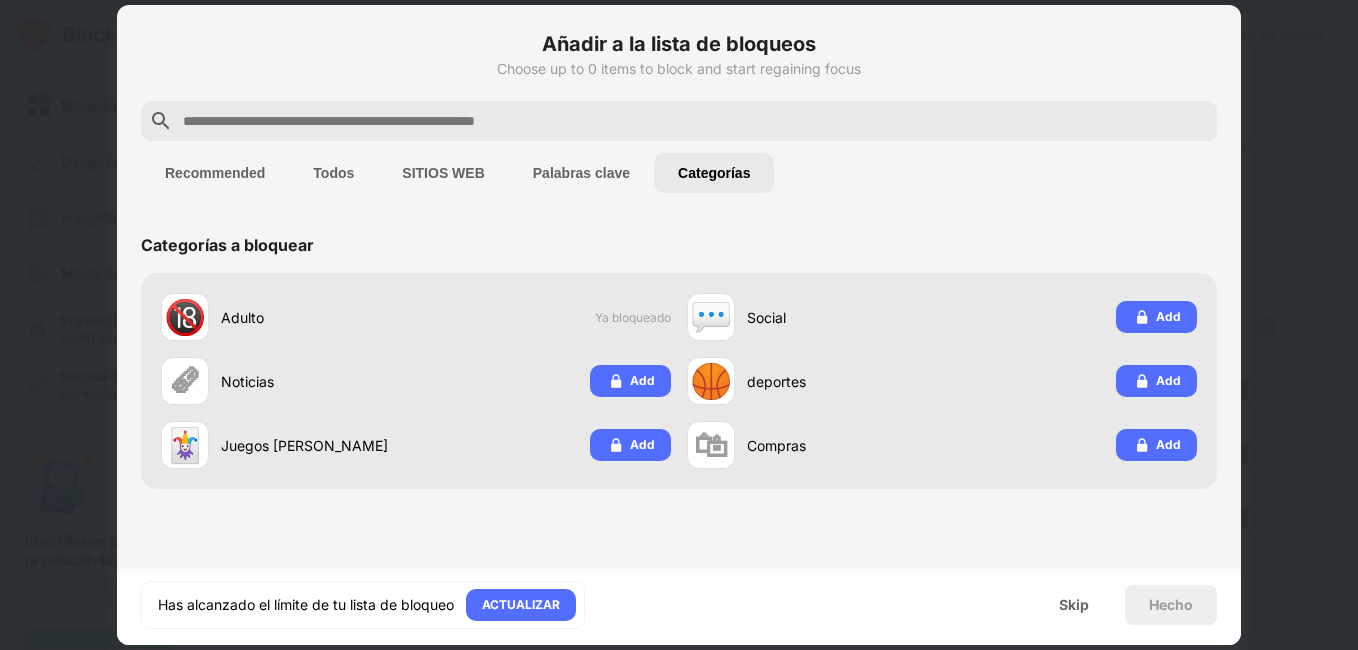 click on "Recommended" at bounding box center (215, 173) 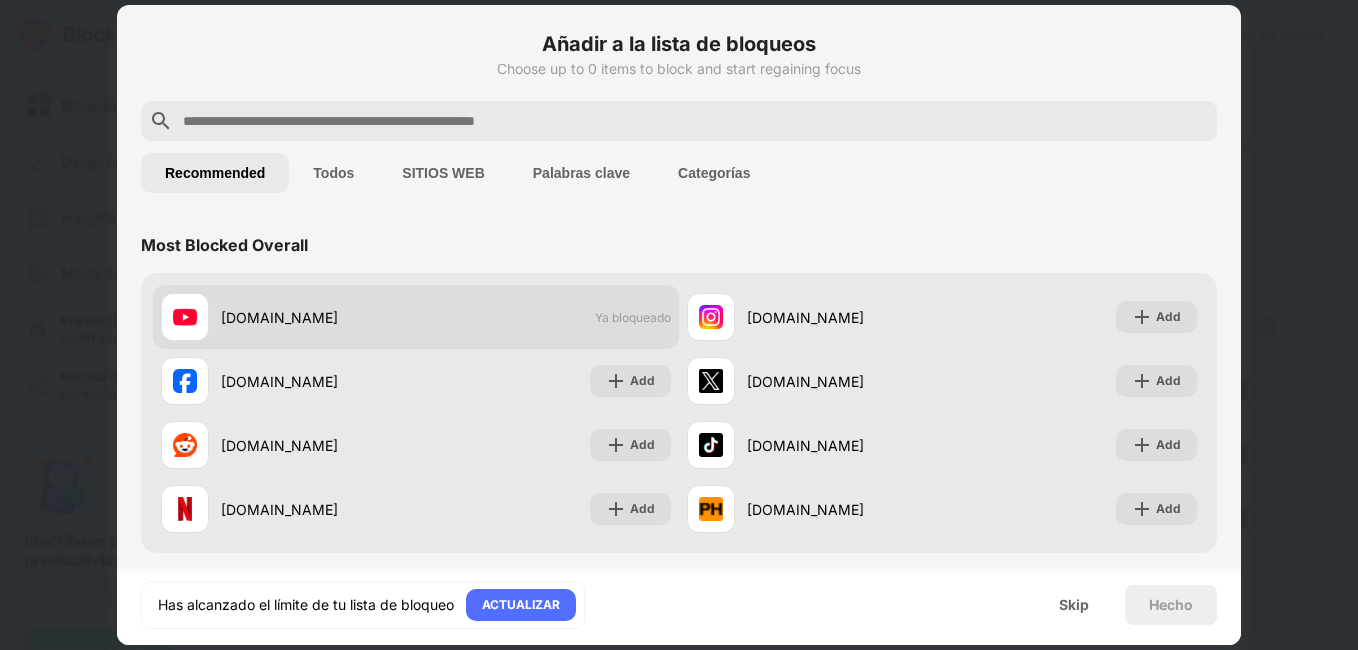 click on "[DOMAIN_NAME]" at bounding box center [318, 317] 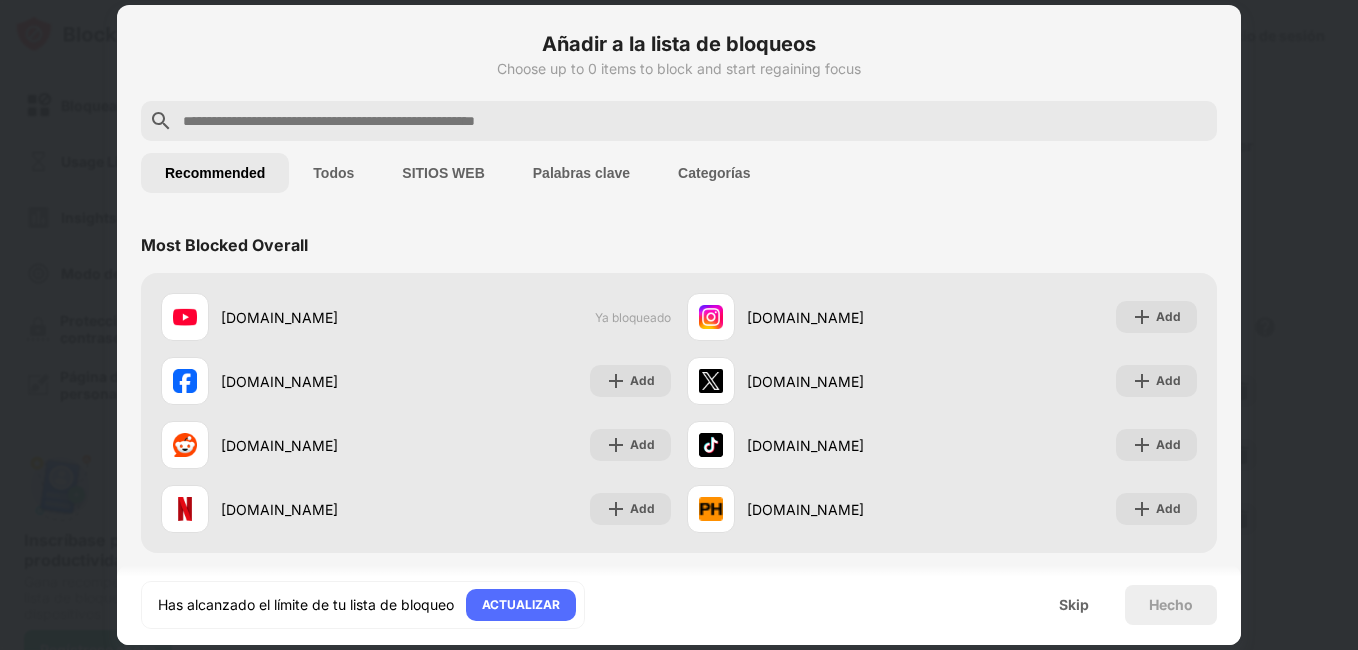 drag, startPoint x: 387, startPoint y: 318, endPoint x: 323, endPoint y: 215, distance: 121.264175 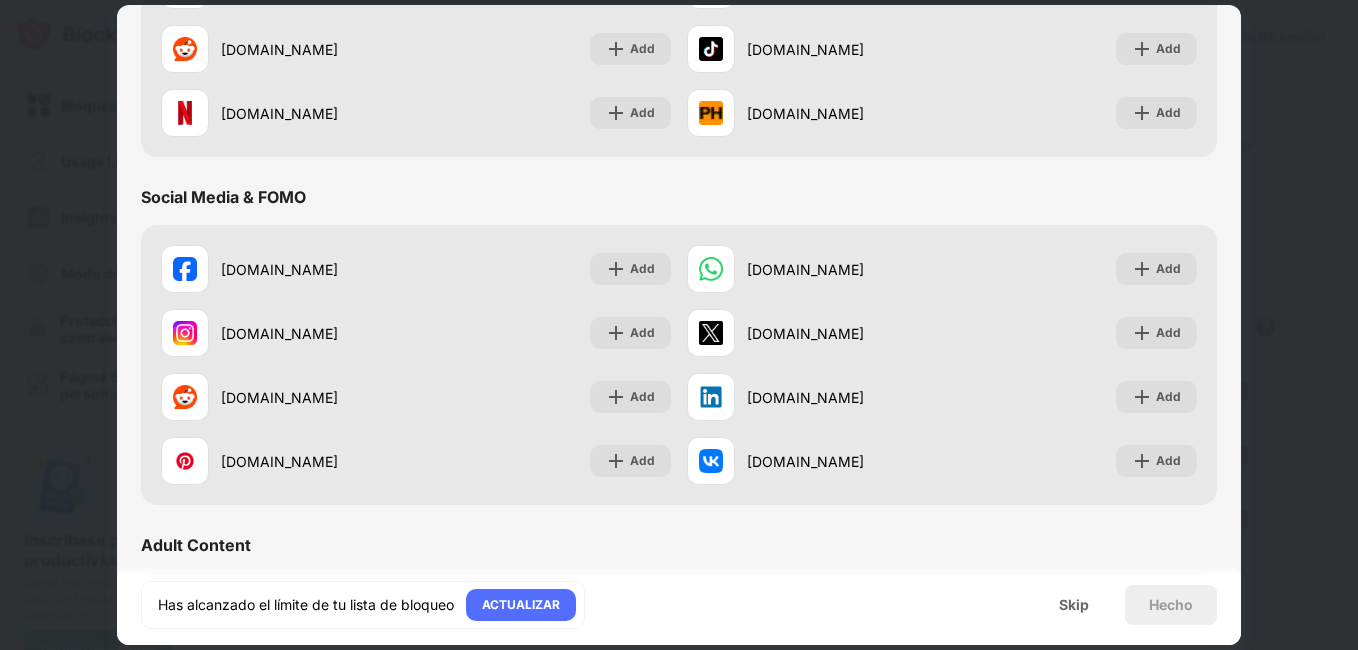 scroll, scrollTop: 0, scrollLeft: 0, axis: both 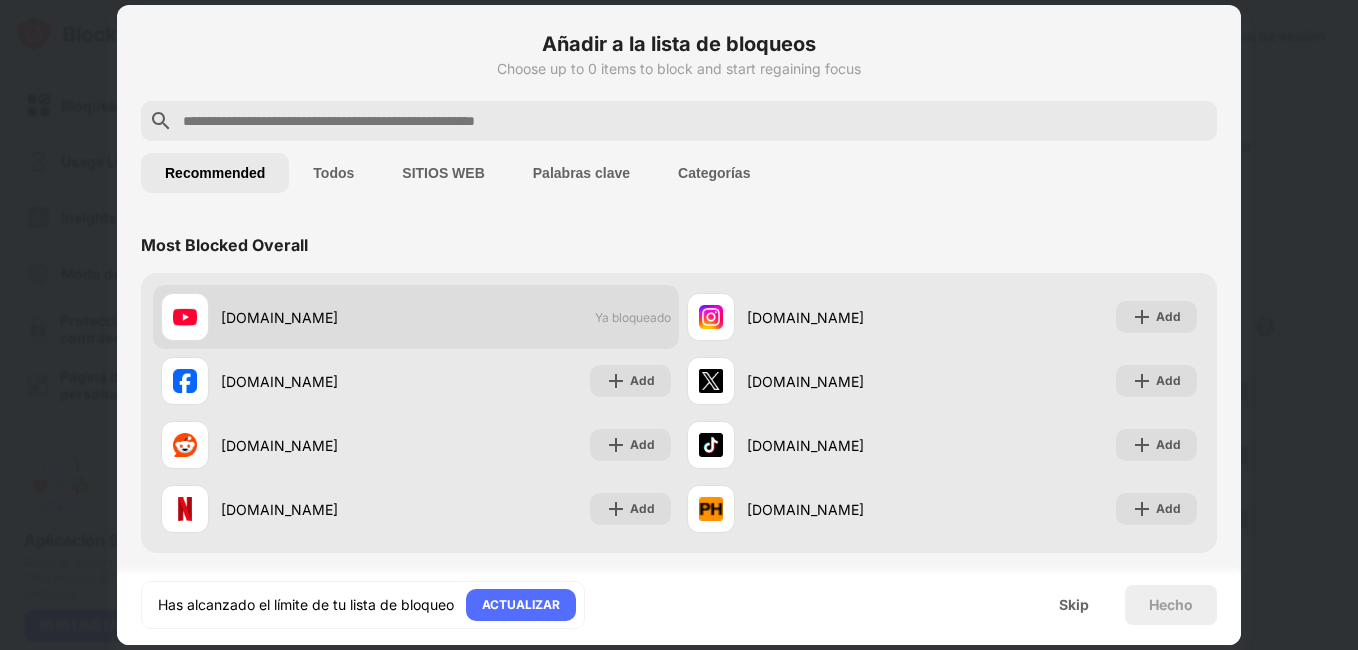 click on "[DOMAIN_NAME]" at bounding box center [318, 317] 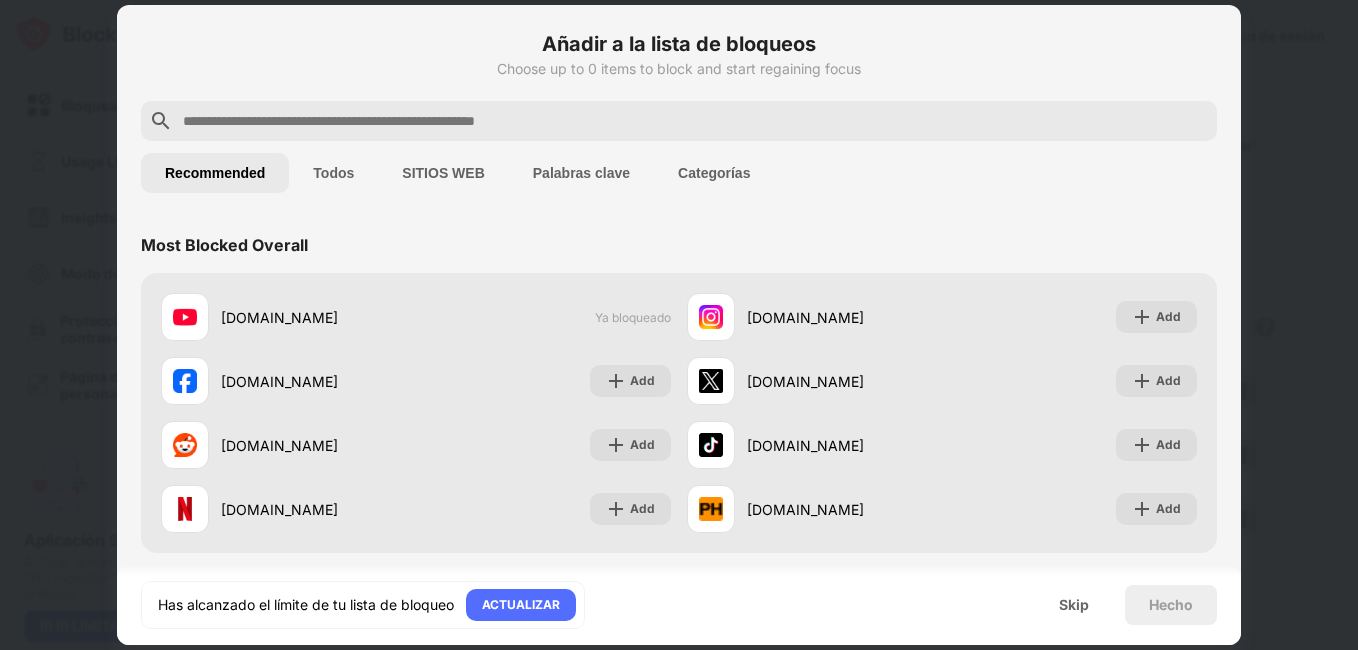 click on "Todos" at bounding box center [333, 173] 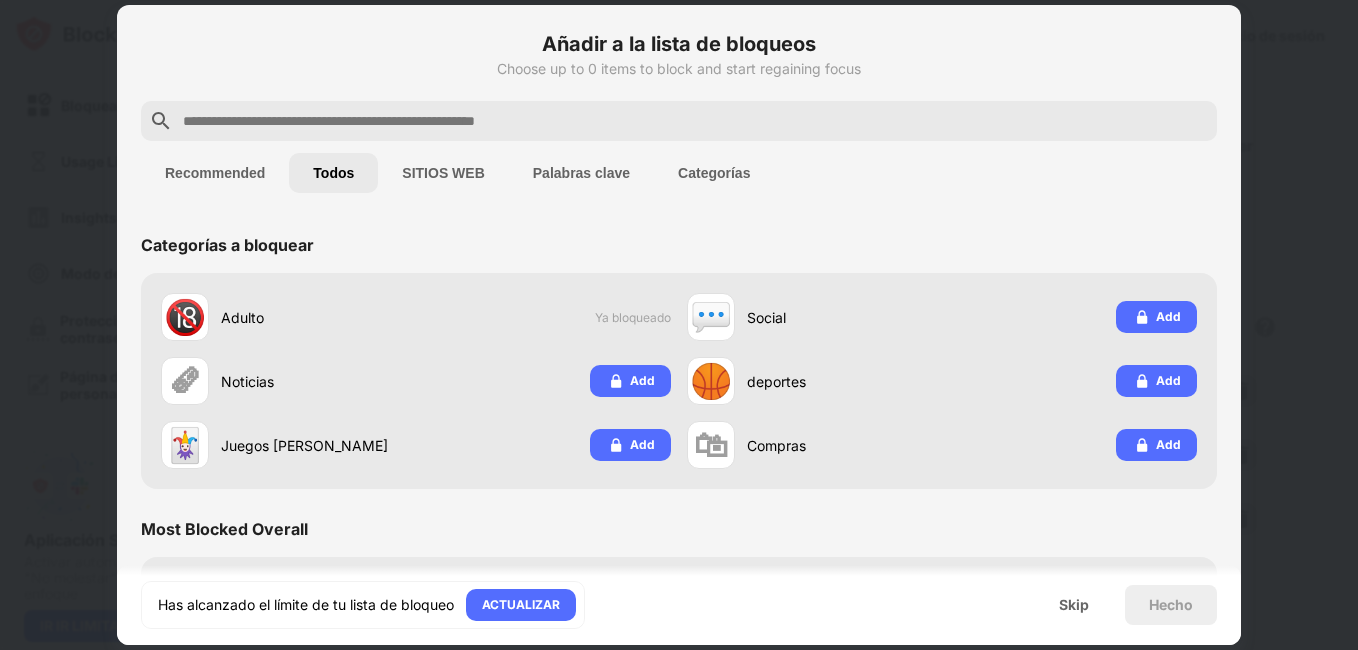click on "SITIOS WEB" at bounding box center (443, 173) 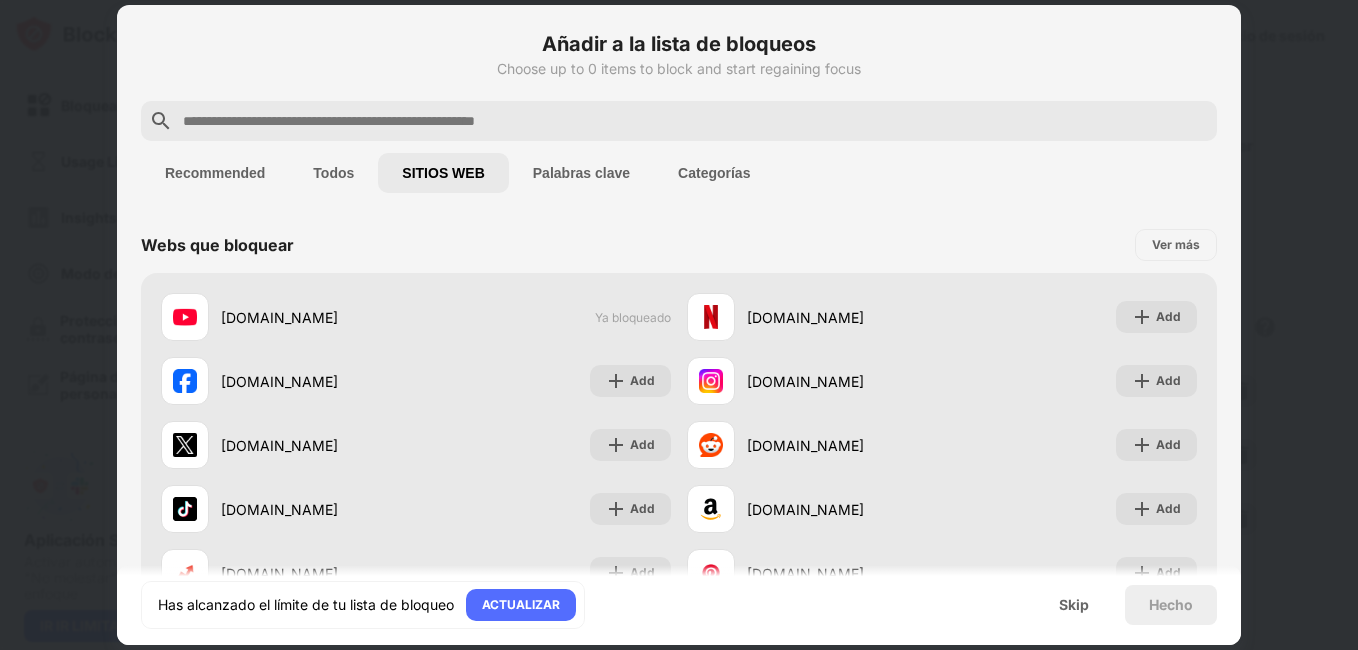 click on "Palabras clave" at bounding box center [581, 173] 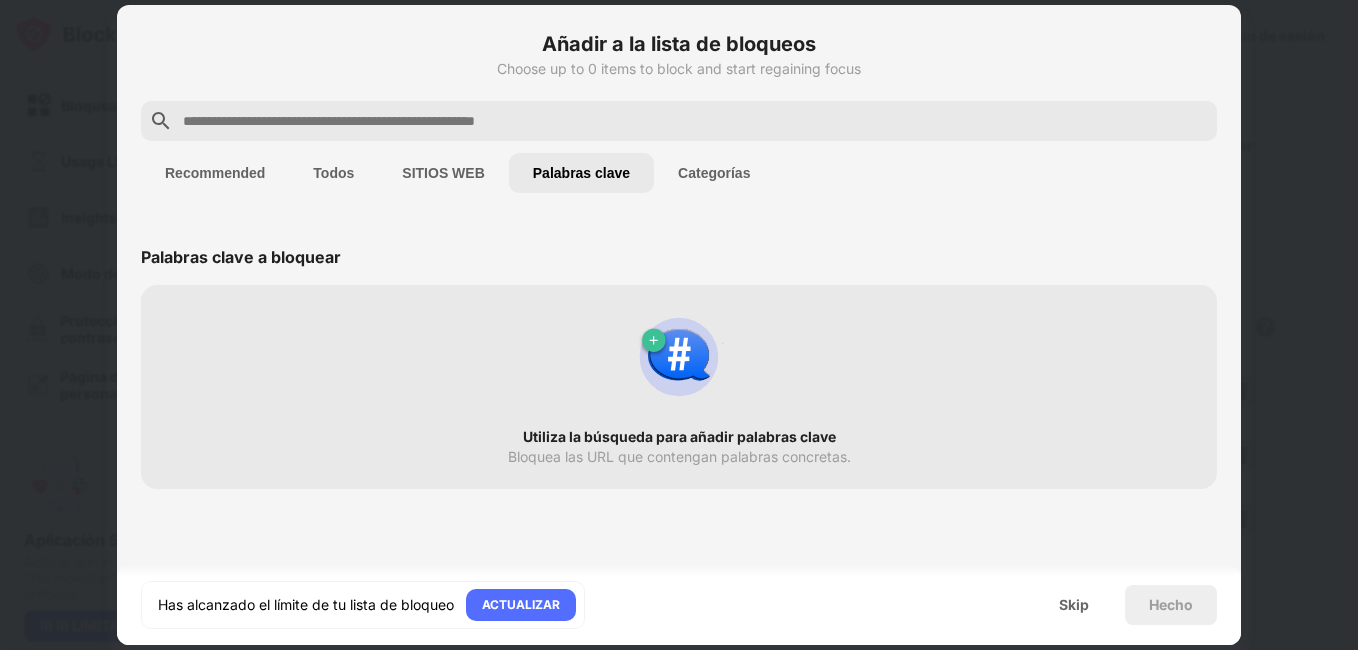 click on "Categorías" at bounding box center [714, 173] 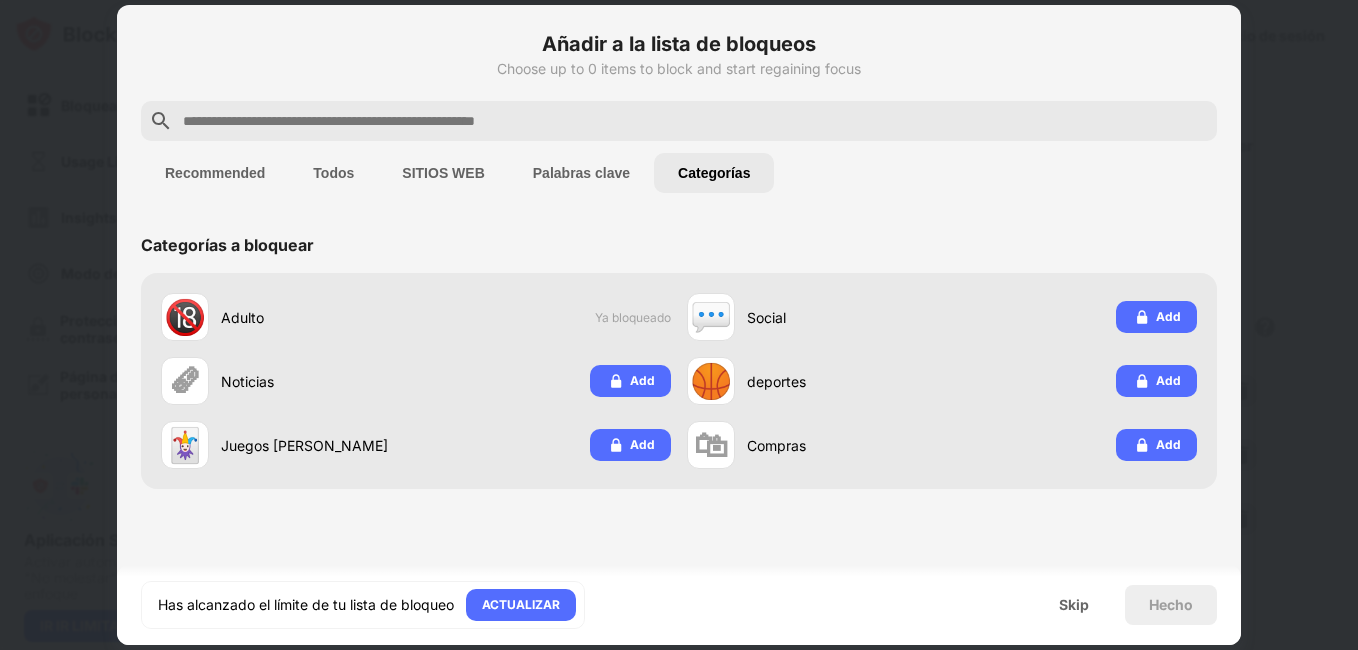click on "Palabras clave" at bounding box center (581, 173) 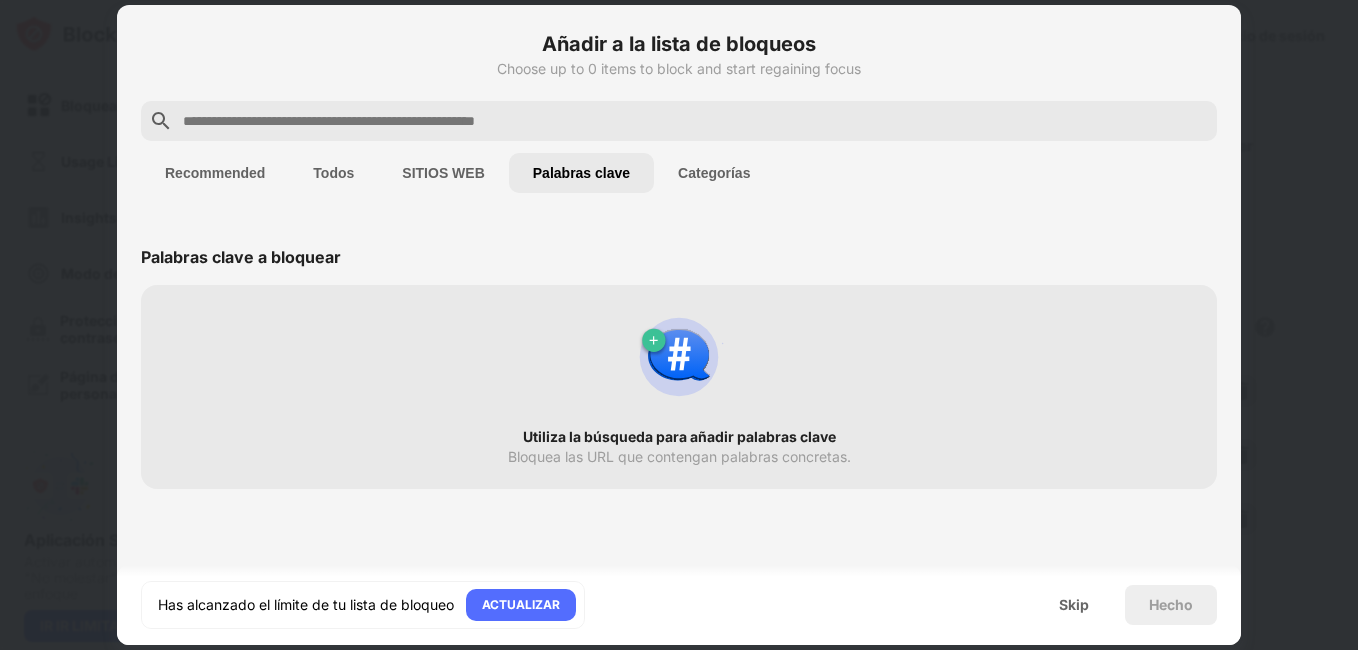 click on "SITIOS WEB" at bounding box center (443, 173) 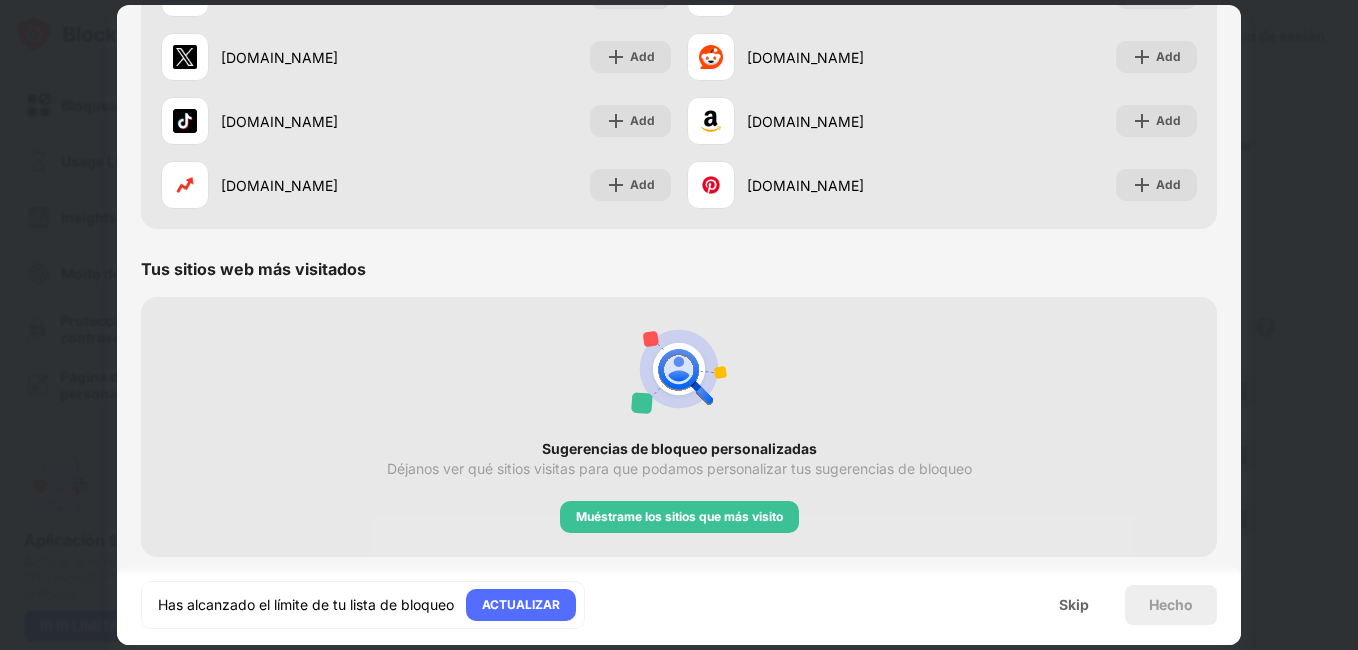 scroll, scrollTop: 0, scrollLeft: 0, axis: both 